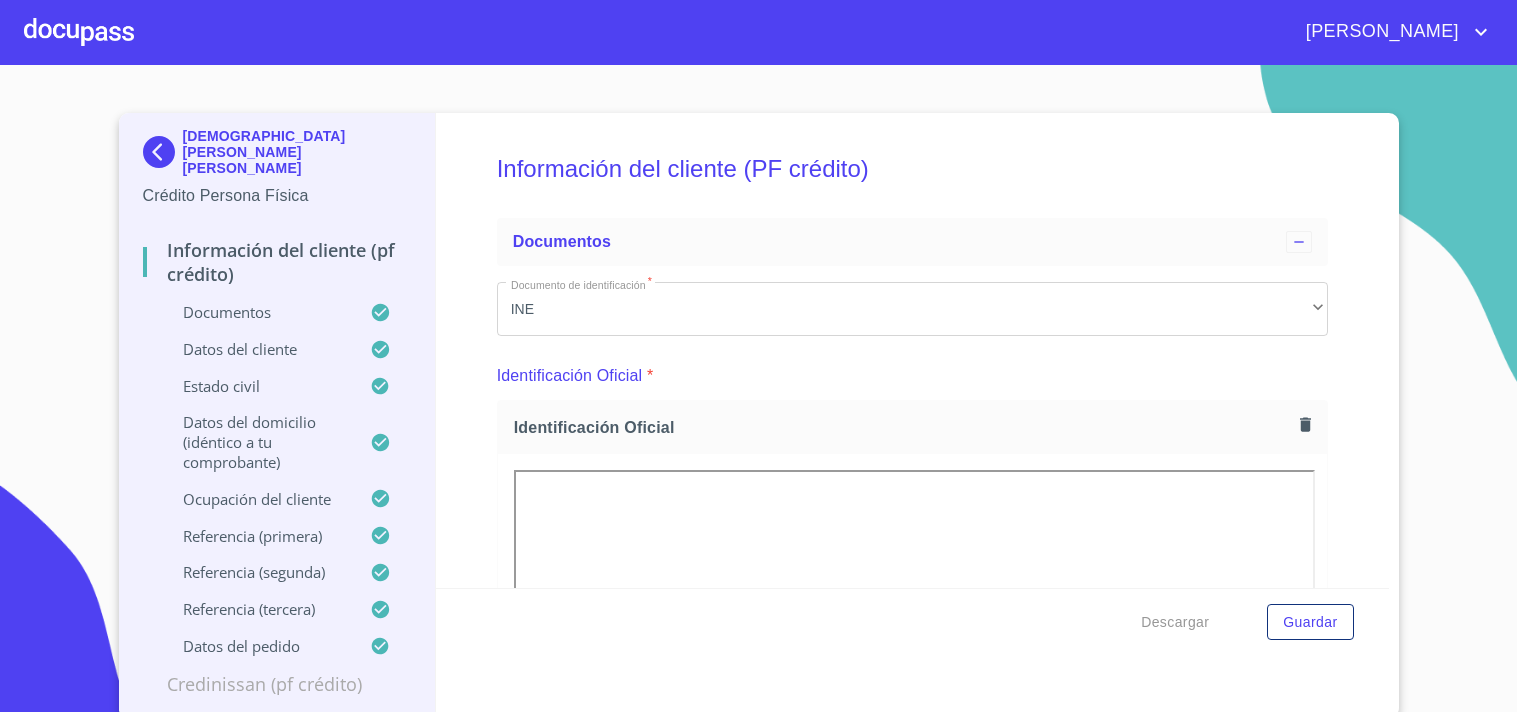 scroll, scrollTop: 0, scrollLeft: 0, axis: both 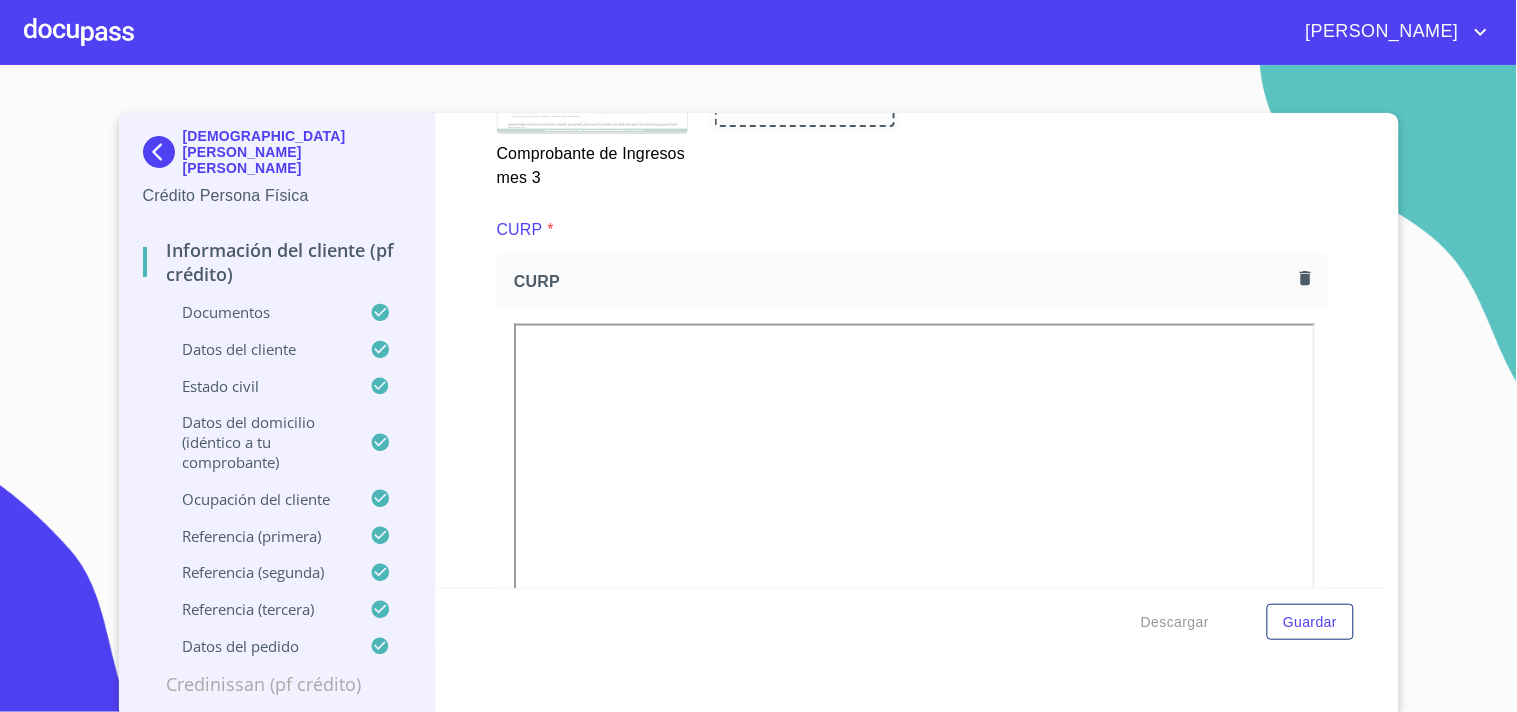 click at bounding box center [79, 32] 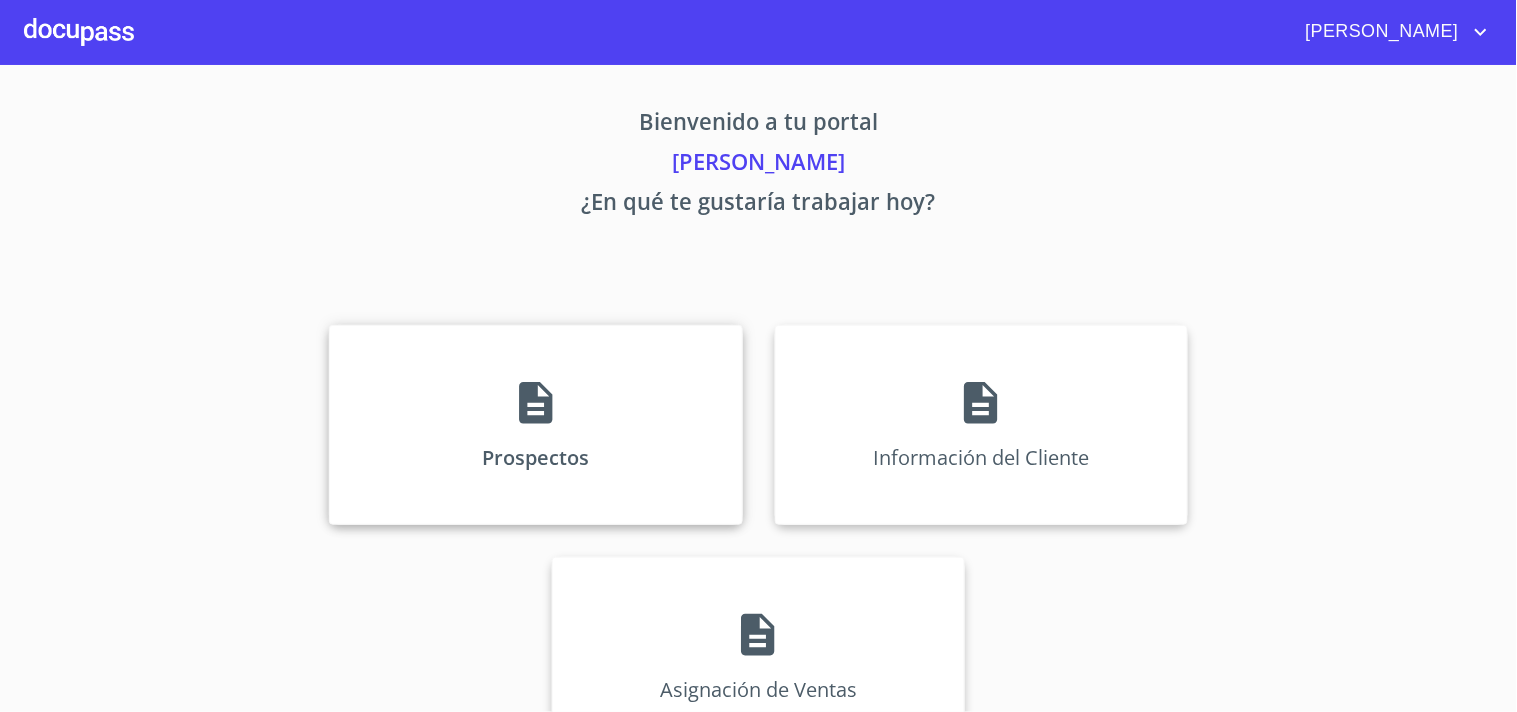 click 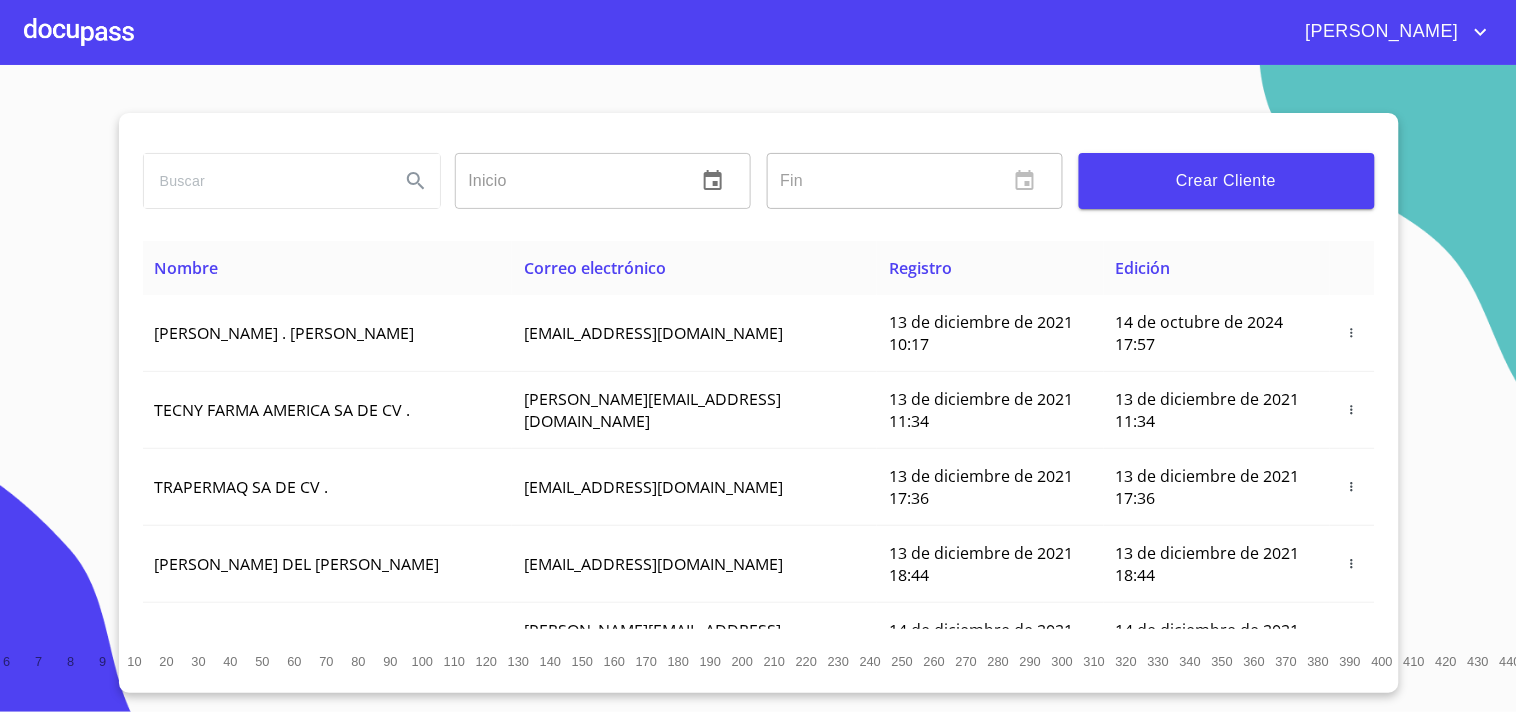 click at bounding box center [264, 181] 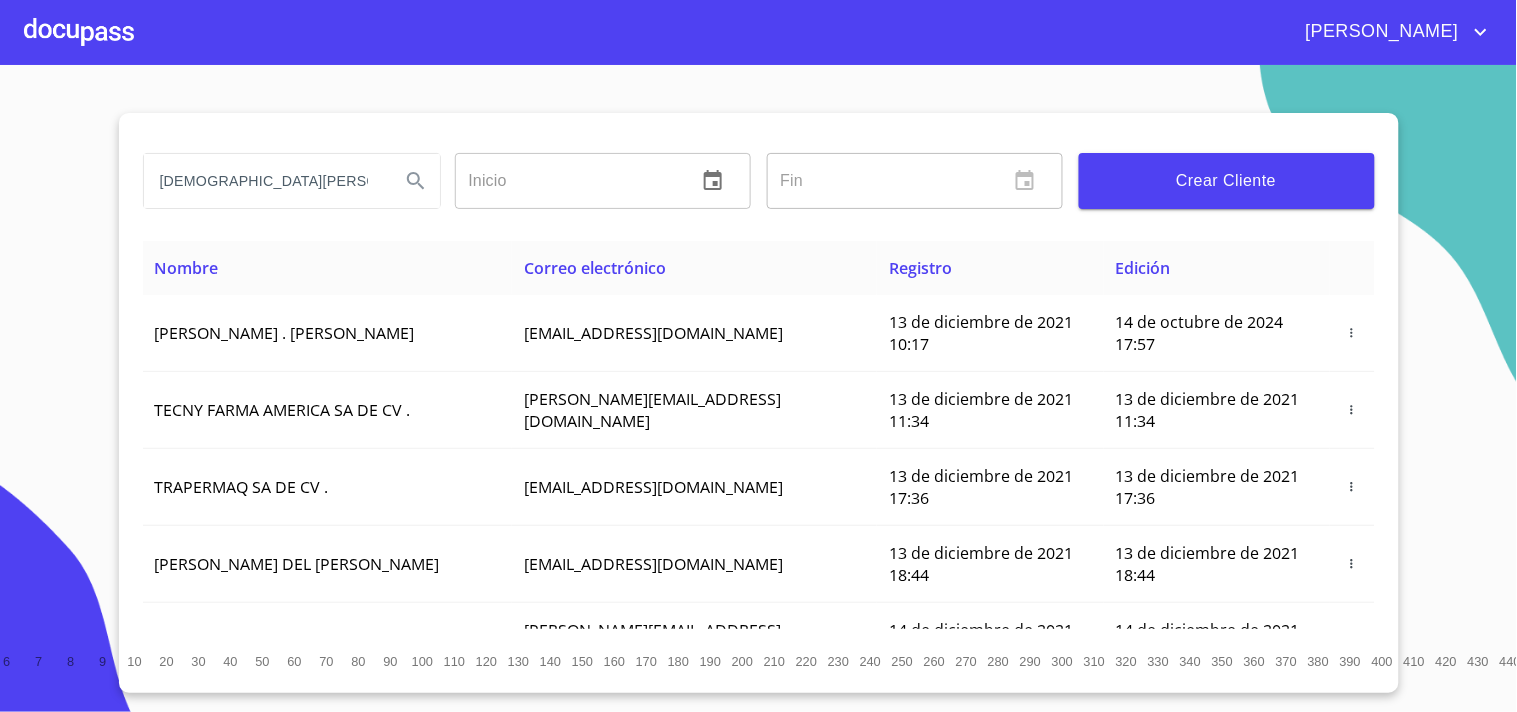 type on "[DEMOGRAPHIC_DATA][PERSON_NAME]" 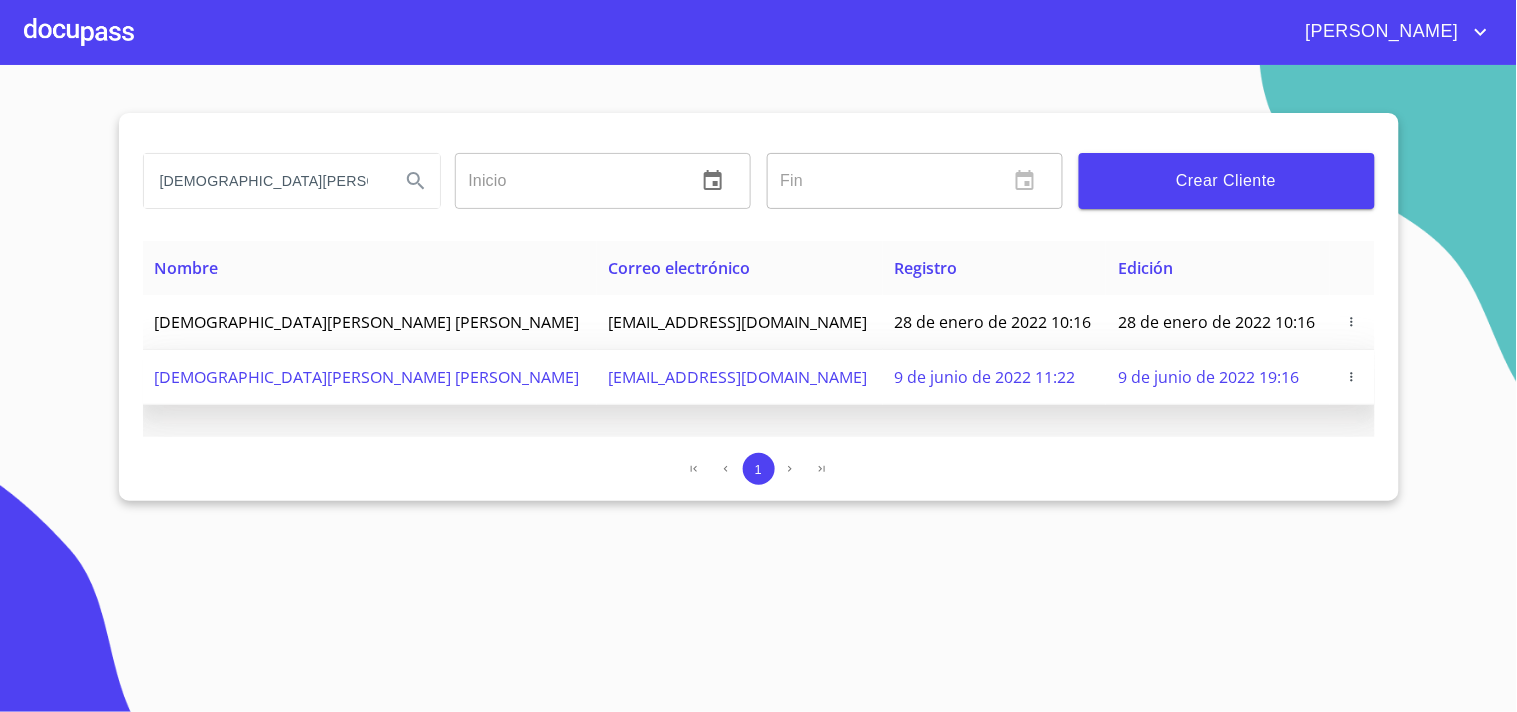 click 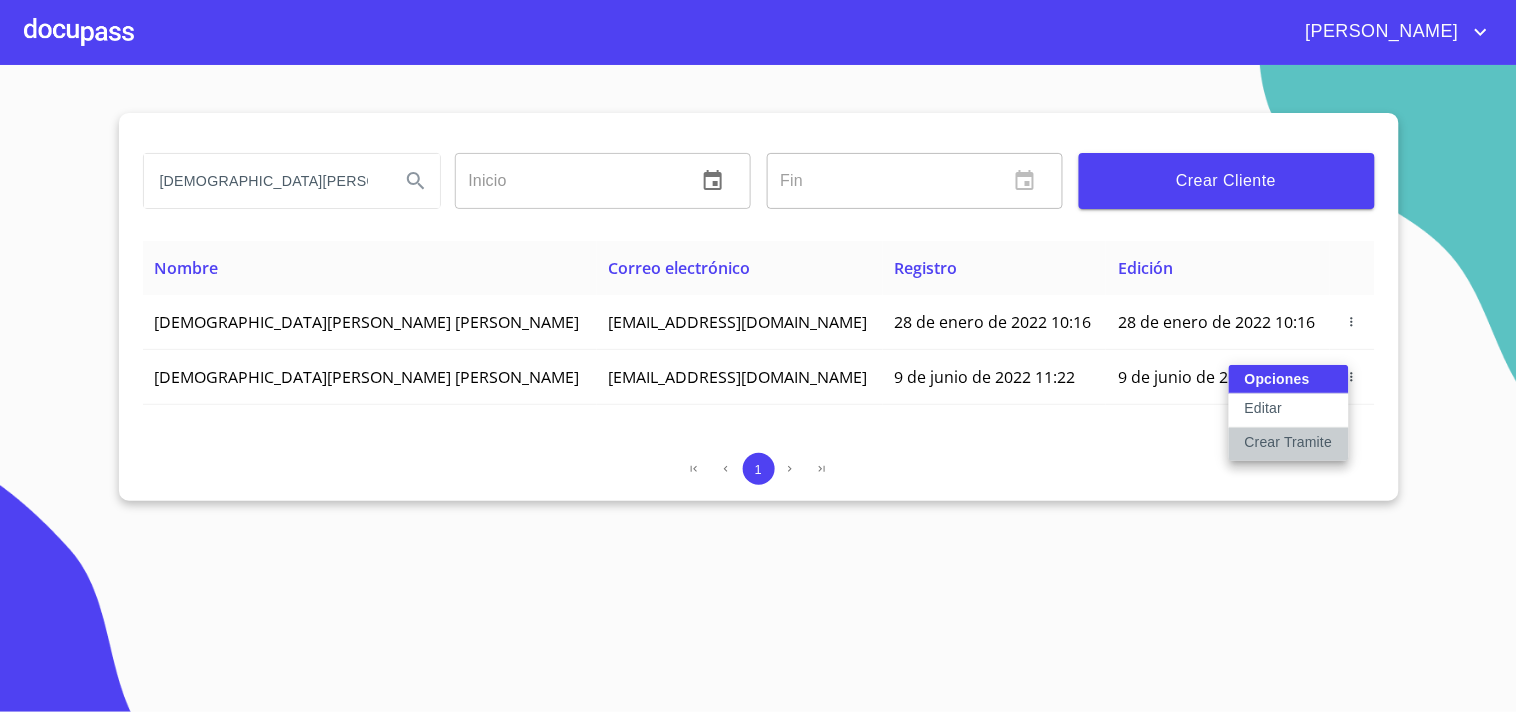 click on "Crear Tramite" at bounding box center [1289, 442] 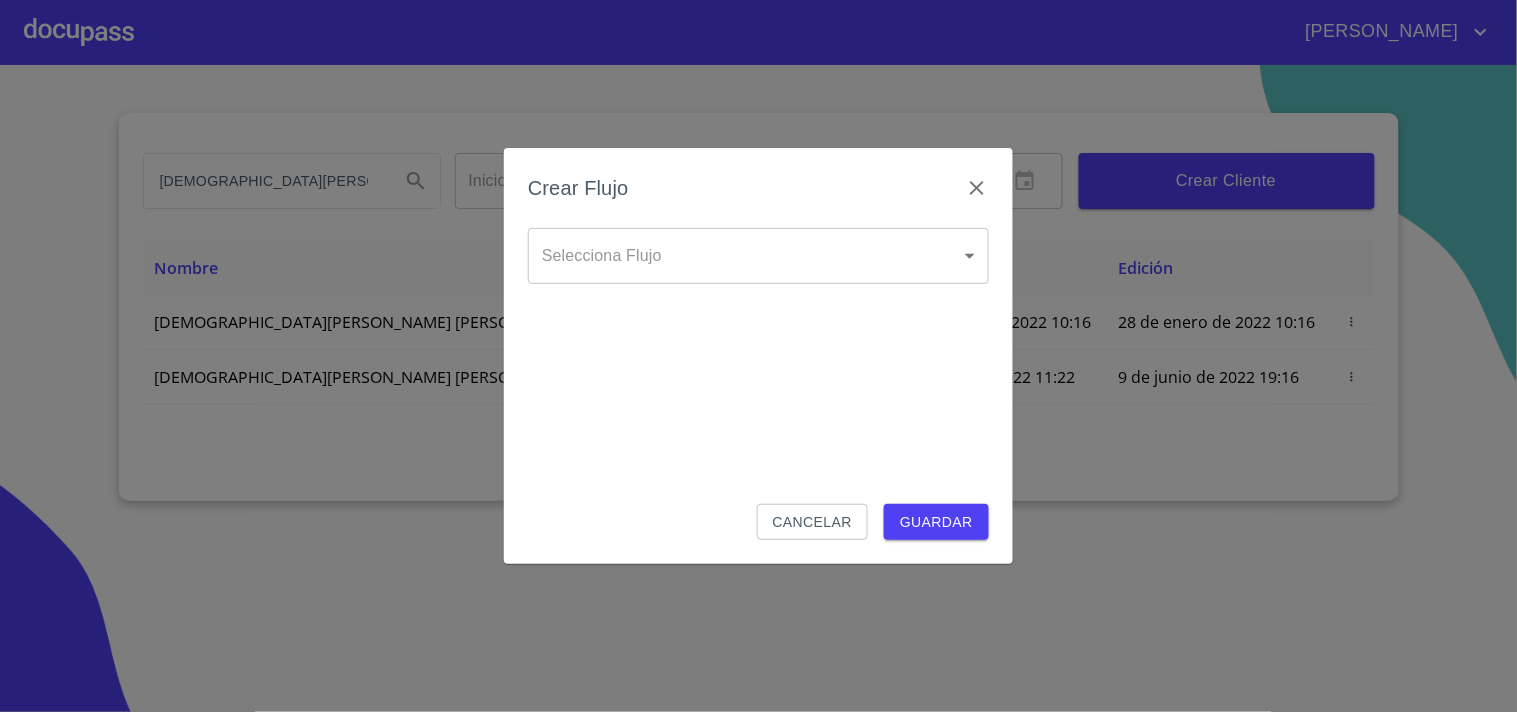 click on "[PERSON_NAME] [PERSON_NAME] Inicio ​ Fin ​ Crear Cliente Nombre   Correo electrónico   Registro   Edición     [PERSON_NAME]  [PERSON_NAME]  [EMAIL_ADDRESS][DOMAIN_NAME] 28 de enero de 2022 10:16 28 de enero de 2022 10:16 [PERSON_NAME]  [PERSON_NAME] [EMAIL_ADDRESS][DOMAIN_NAME] 9 de junio de 2022 11:22 9 de junio de 2022 19:16 1
Salir Crear Flujo Selecciona Flujo ​ Selecciona Flujo Cancelar Guardar" at bounding box center (758, 356) 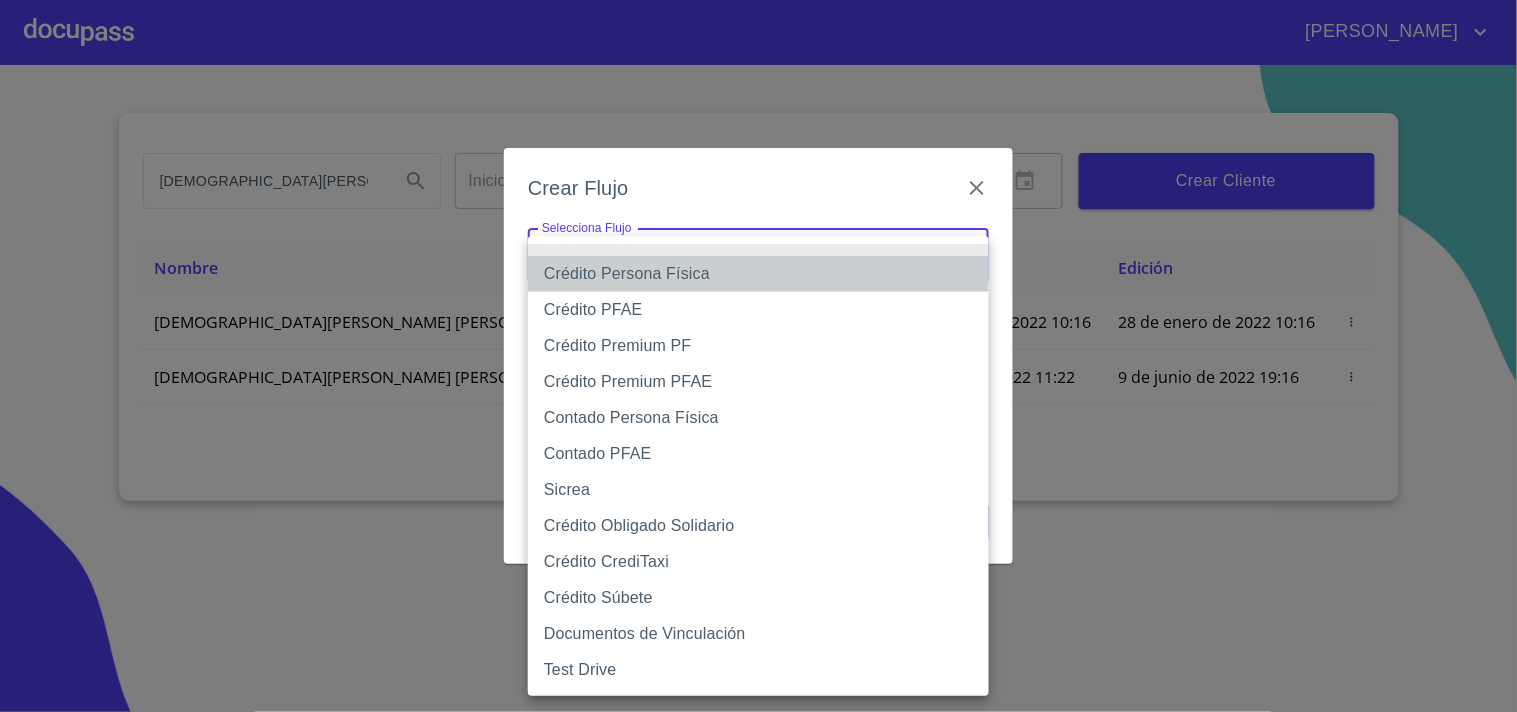 click on "Crédito Persona Física" at bounding box center [758, 274] 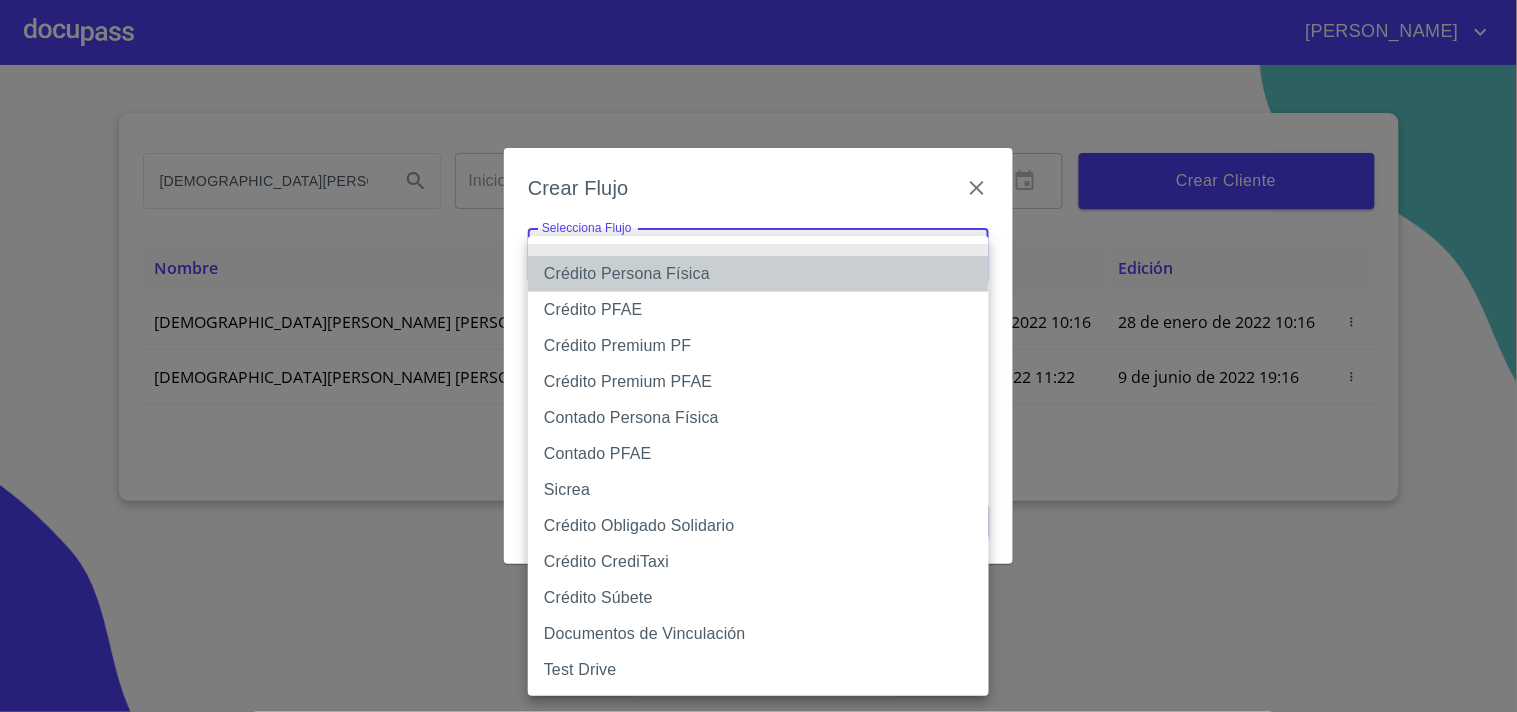 type on "61b033e49b8c202ad5bb7912" 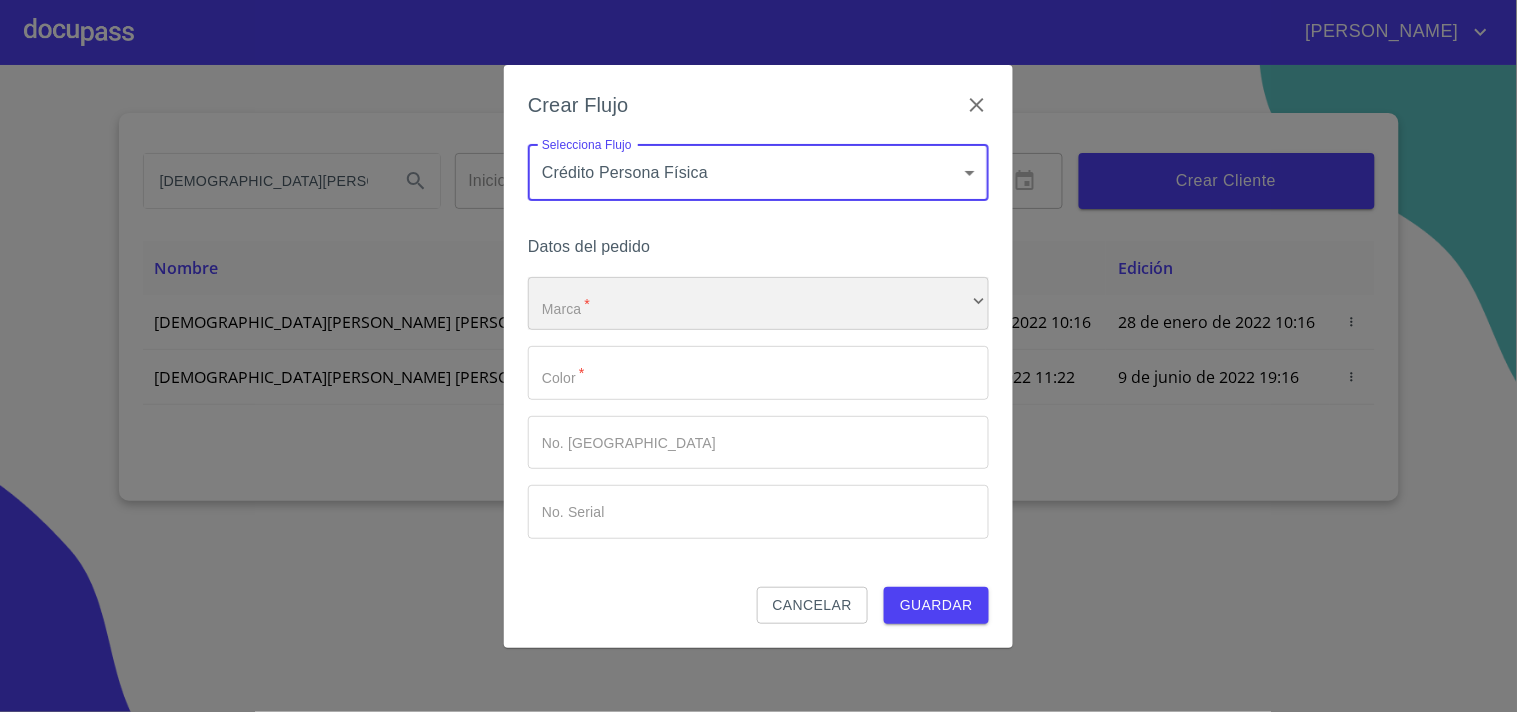 click on "​" at bounding box center (758, 304) 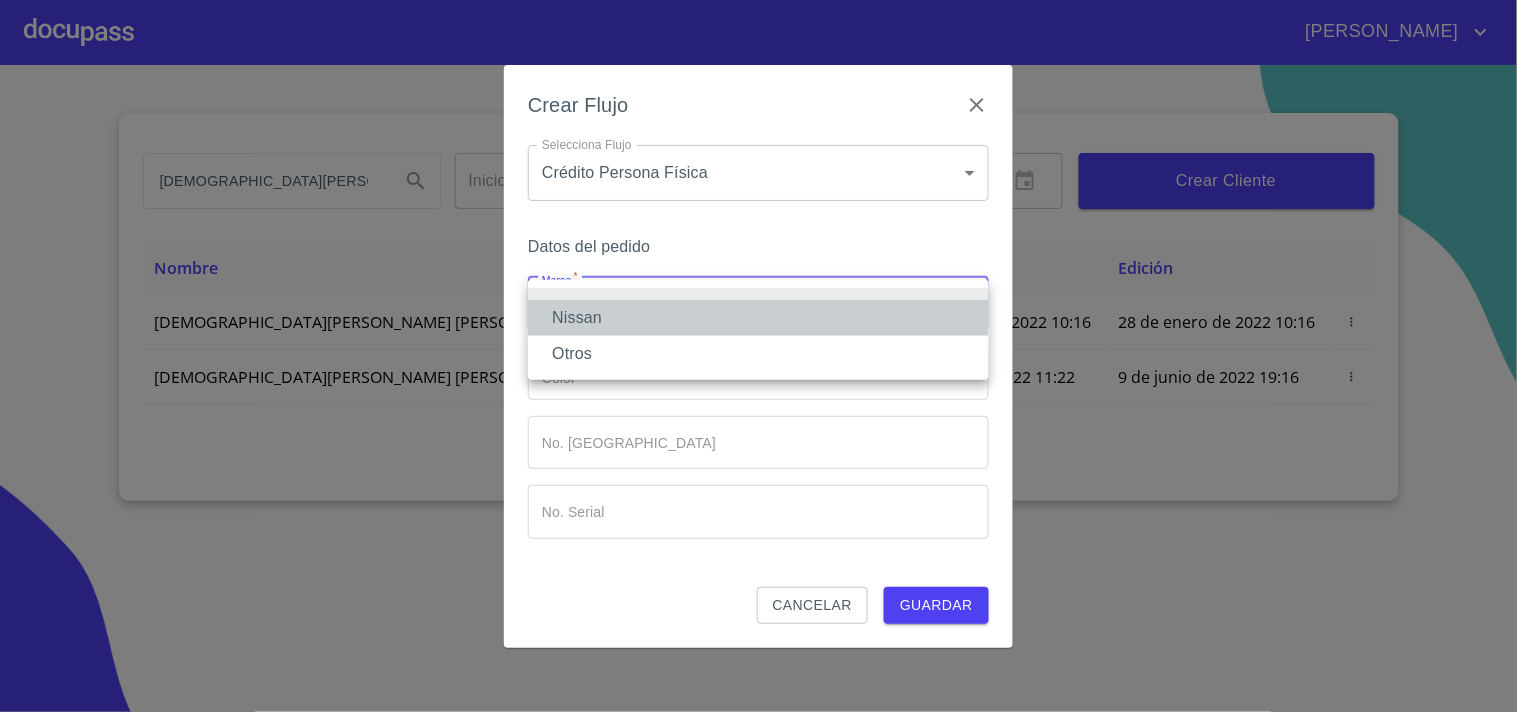 click on "Nissan" at bounding box center (758, 318) 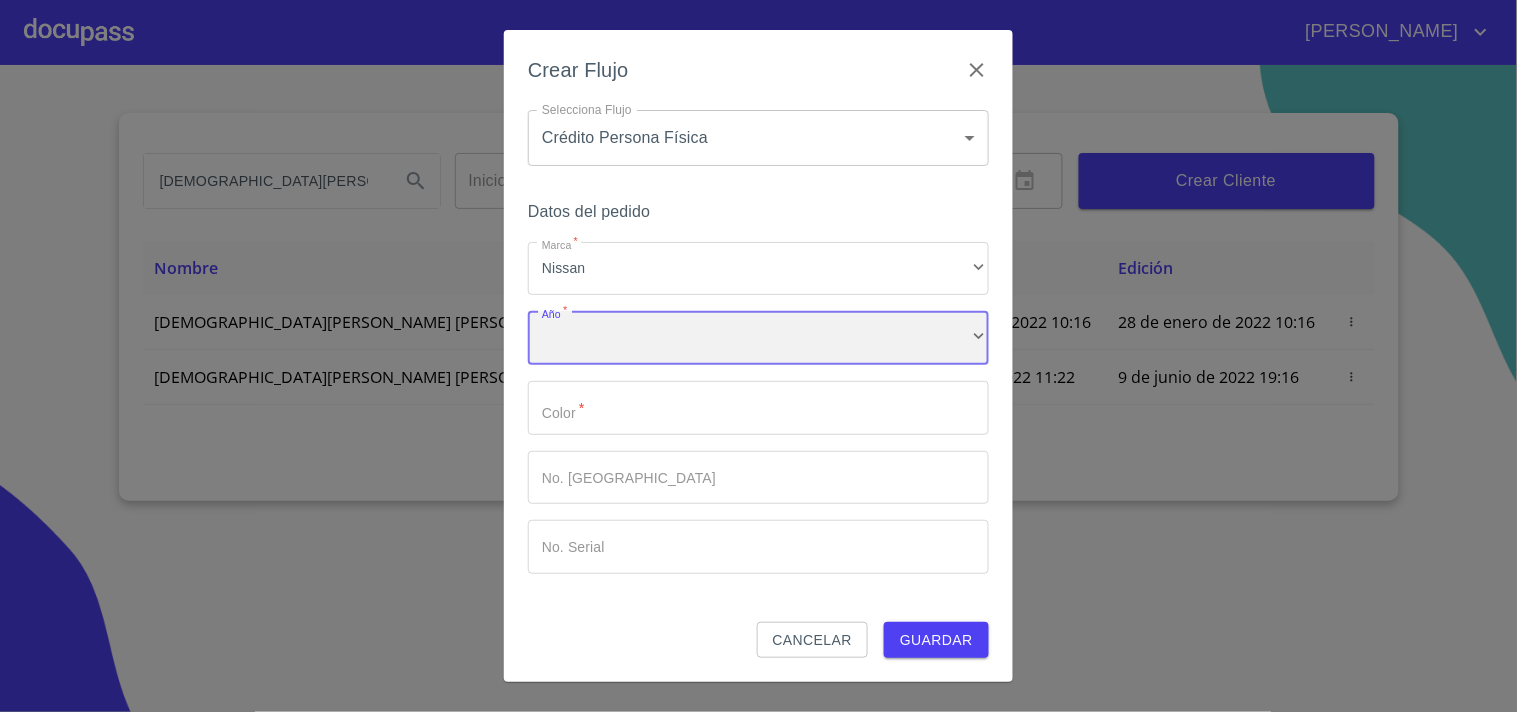 click on "​" at bounding box center [758, 338] 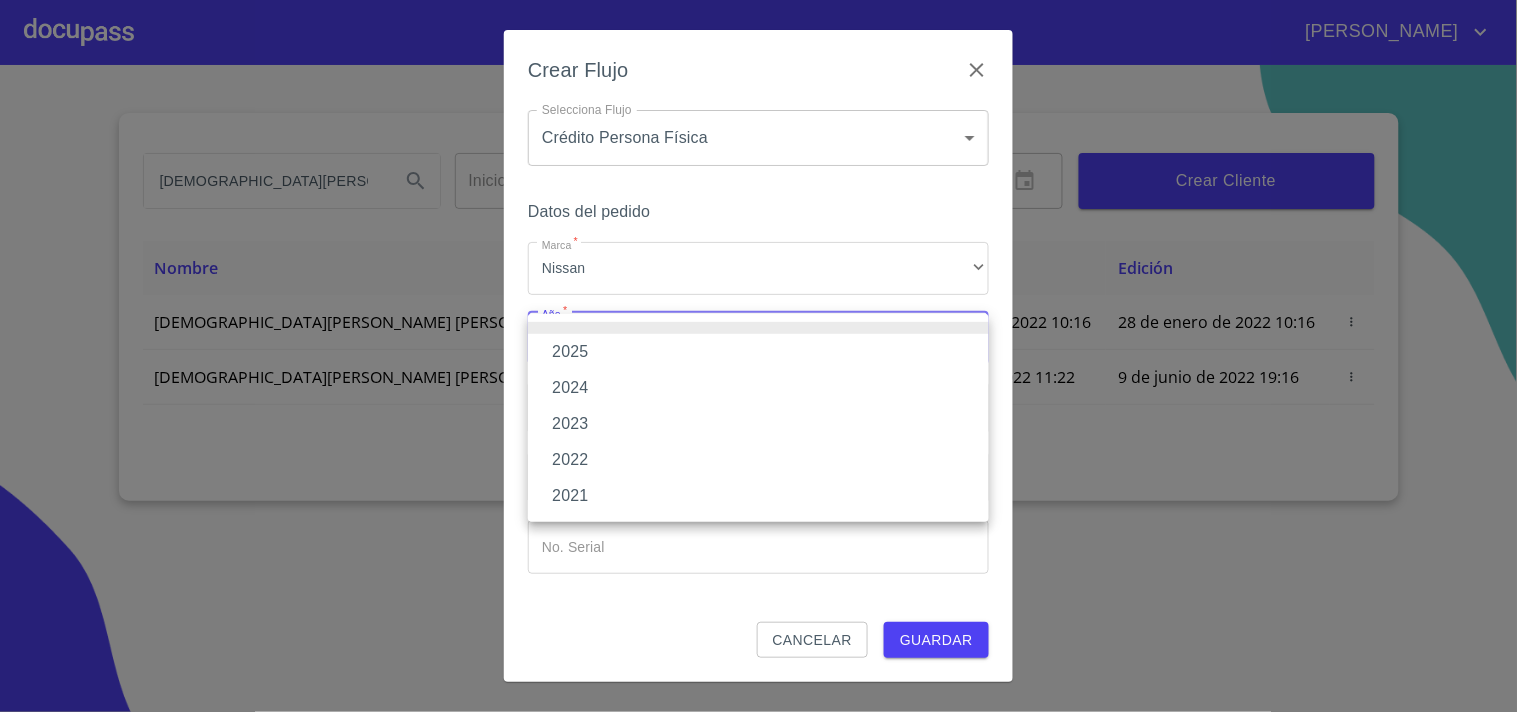 click on "2025" at bounding box center (758, 352) 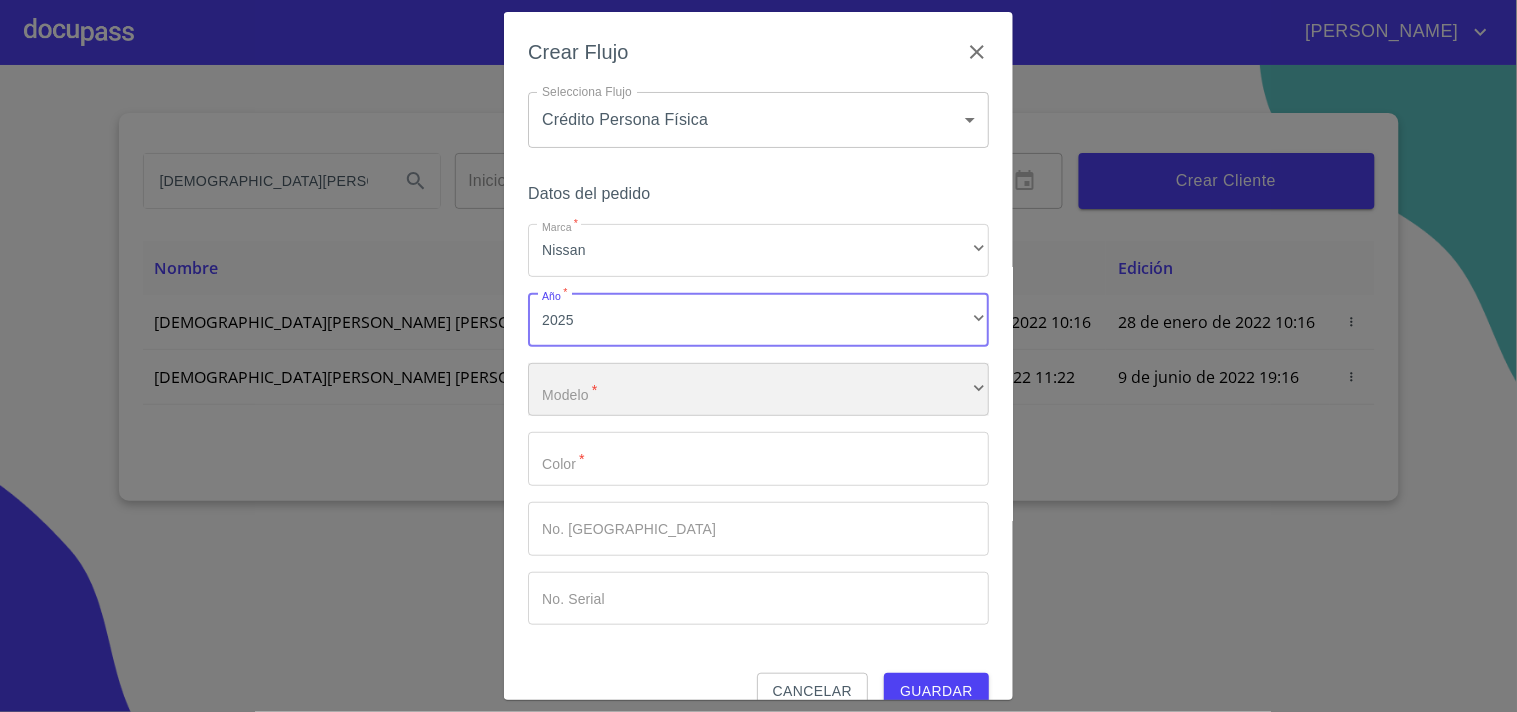 click on "​" at bounding box center (758, 390) 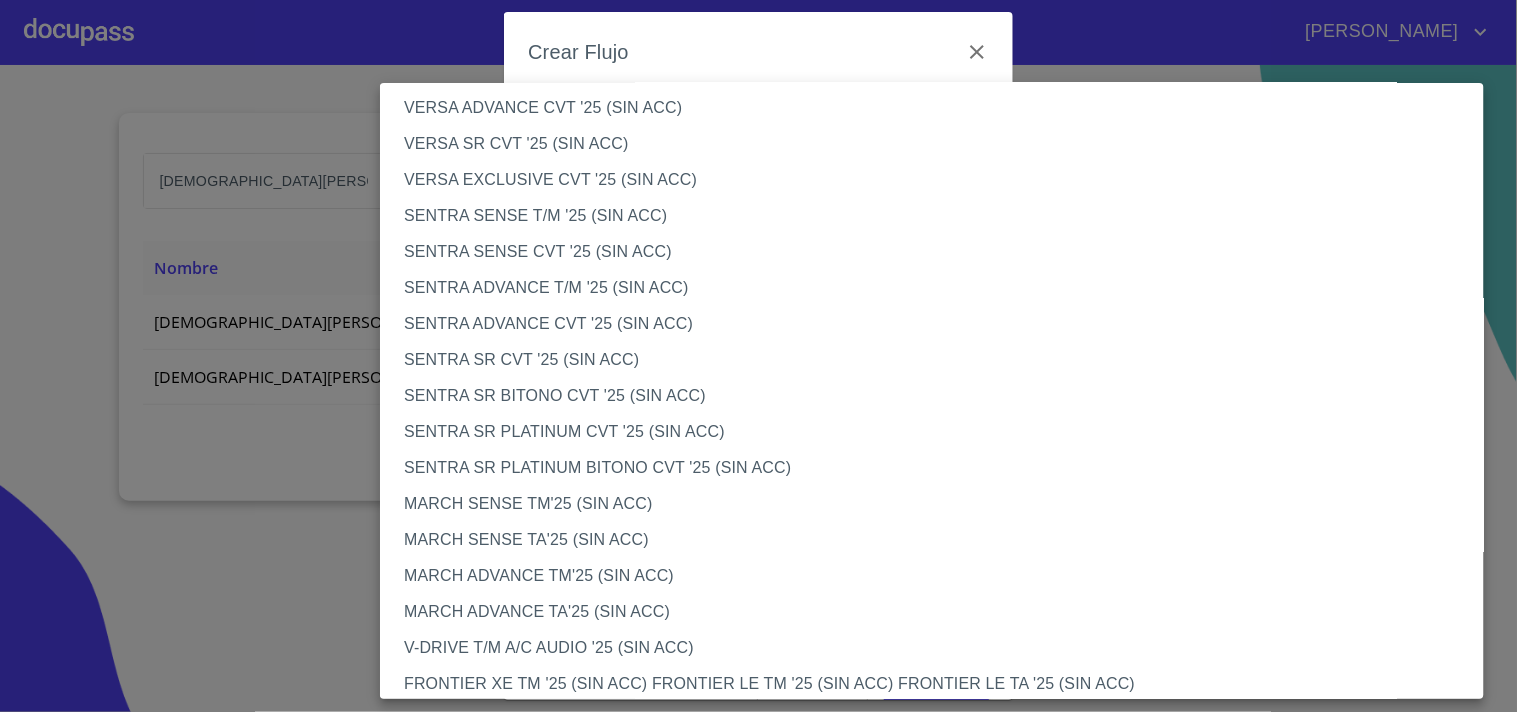 scroll, scrollTop: 666, scrollLeft: 0, axis: vertical 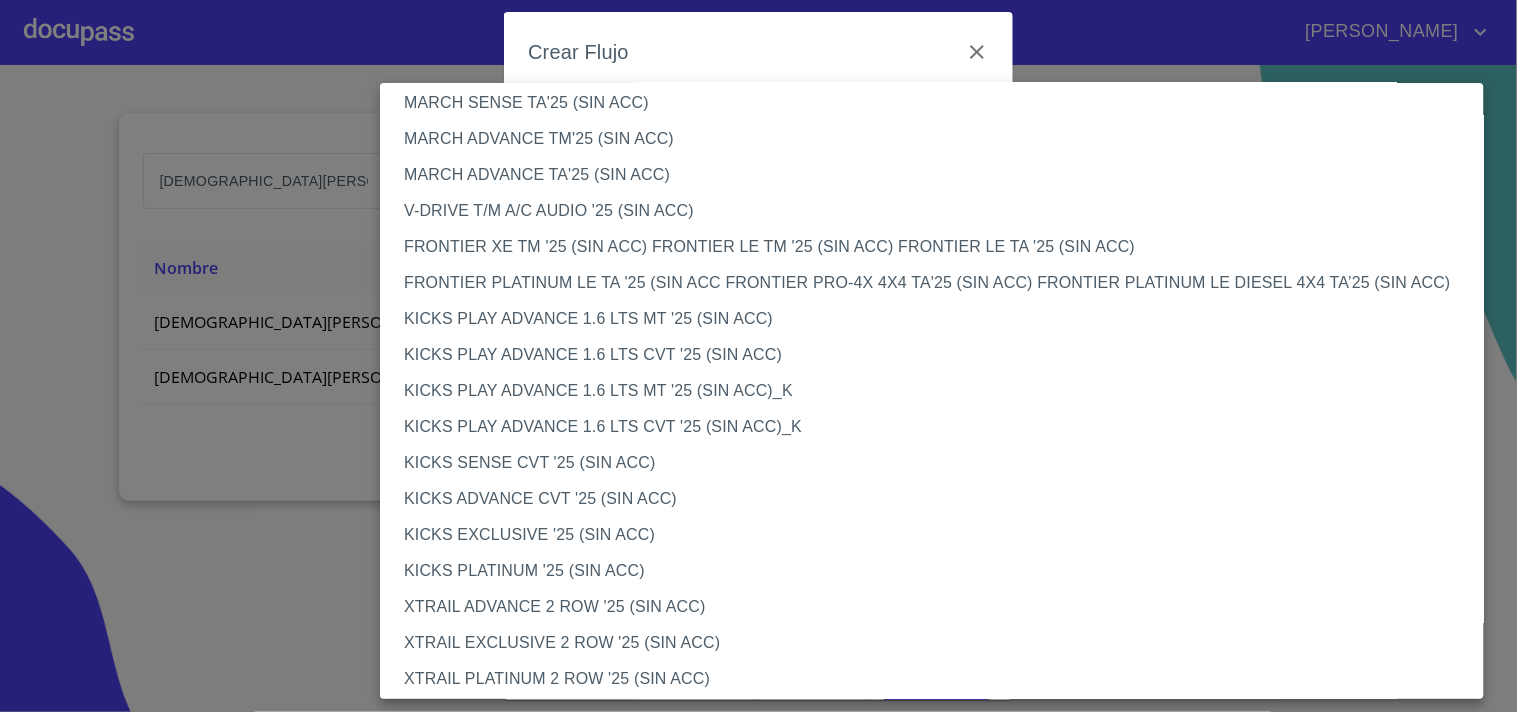 click on "FRONTIER XE TM '25 (SIN ACC) FRONTIER LE TM '25 (SIN ACC) FRONTIER LE TA '25 (SIN ACC)" at bounding box center (940, 247) 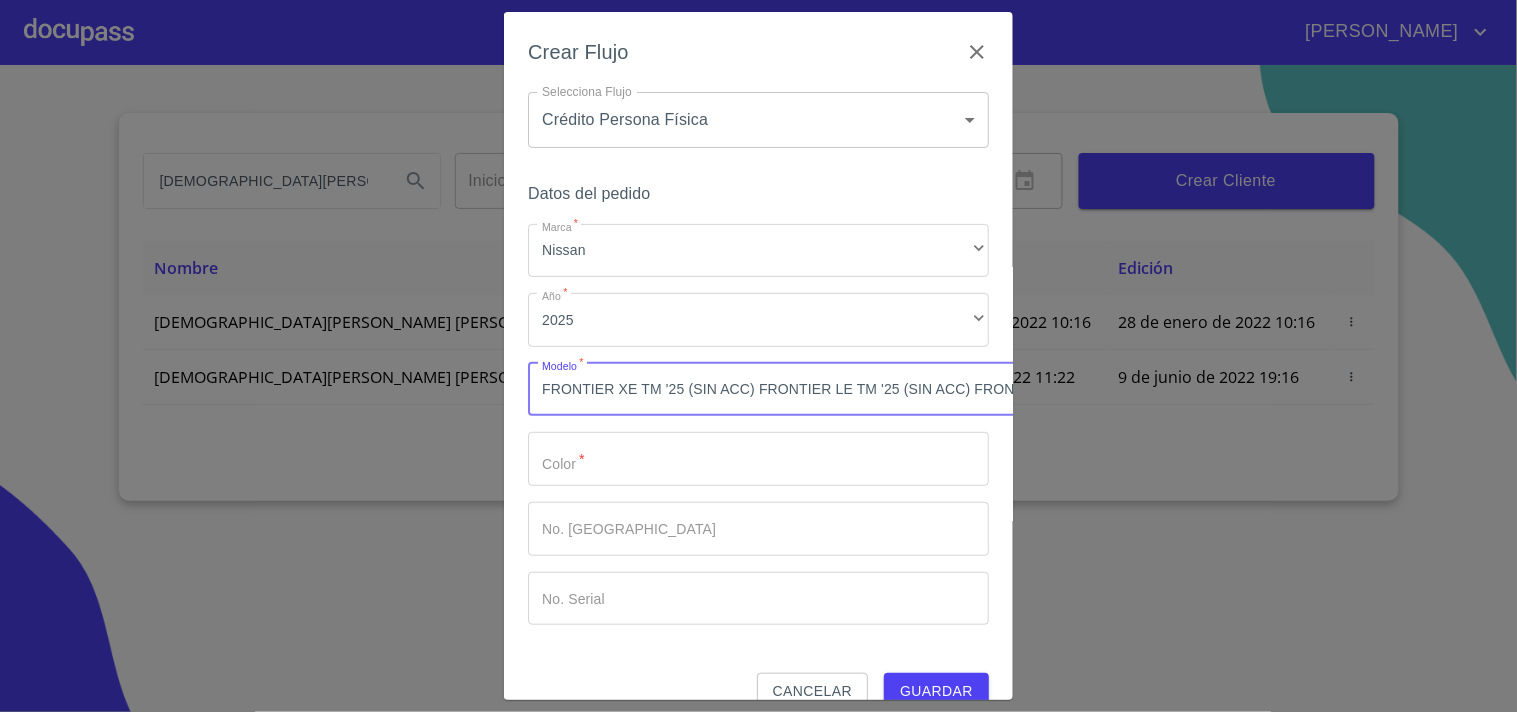 click on "Marca   *" at bounding box center (758, 459) 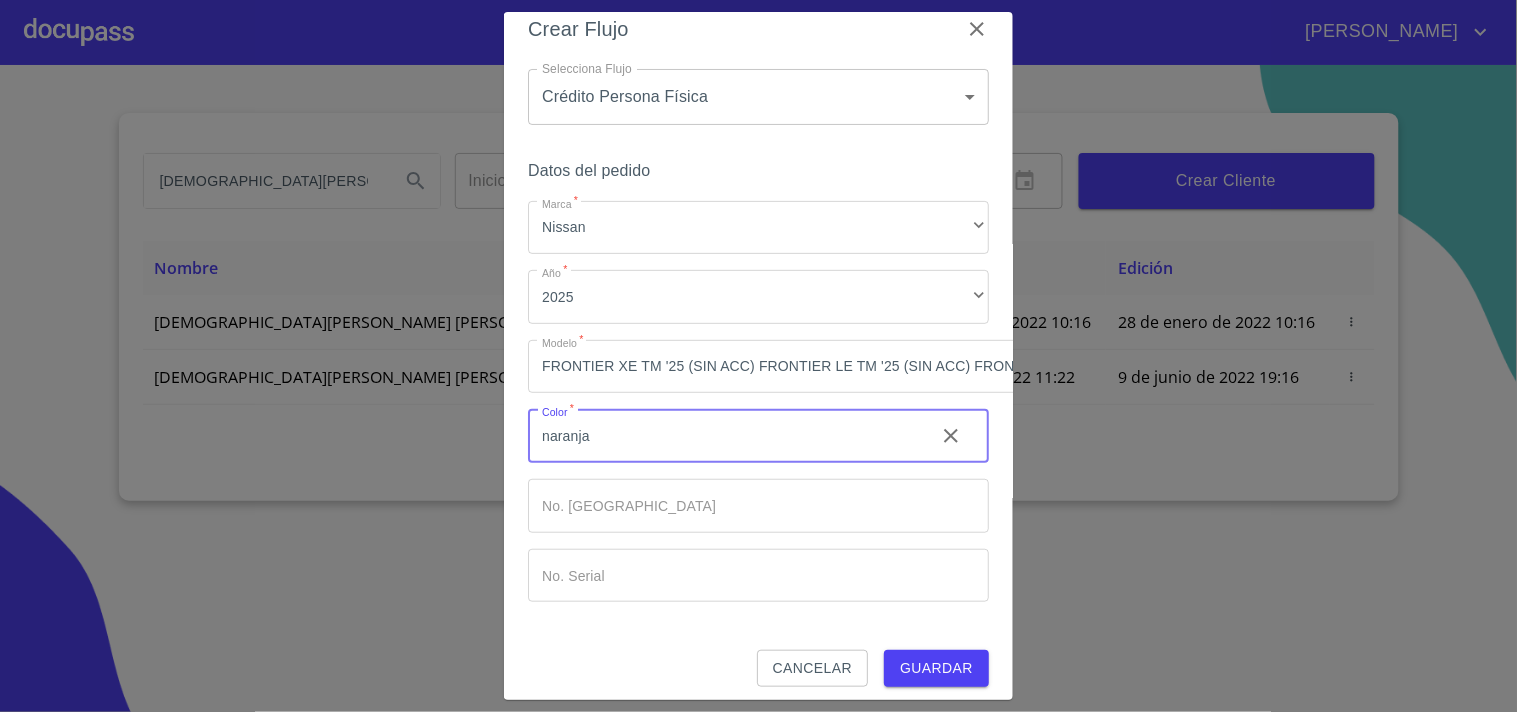 scroll, scrollTop: 0, scrollLeft: 0, axis: both 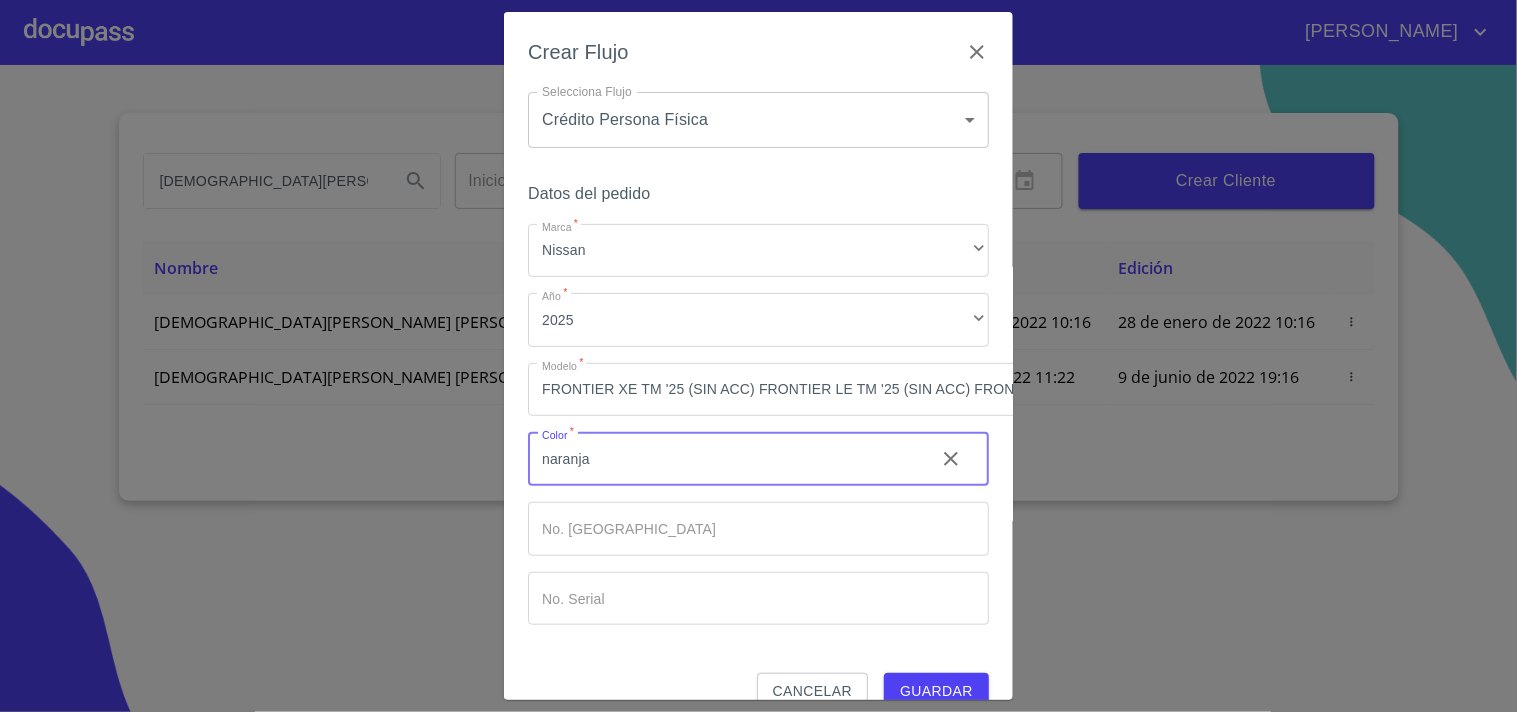 type on "naranja" 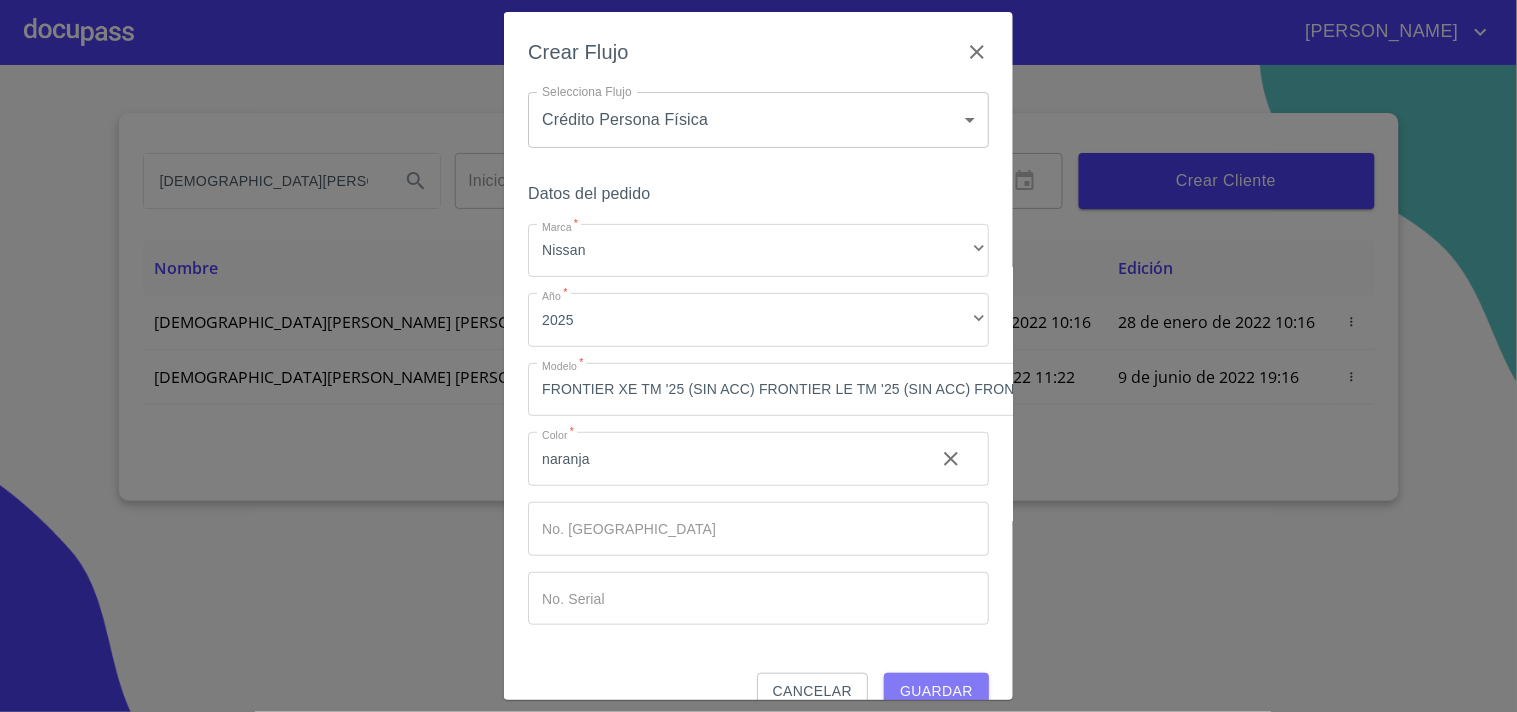 click on "Guardar" at bounding box center (936, 691) 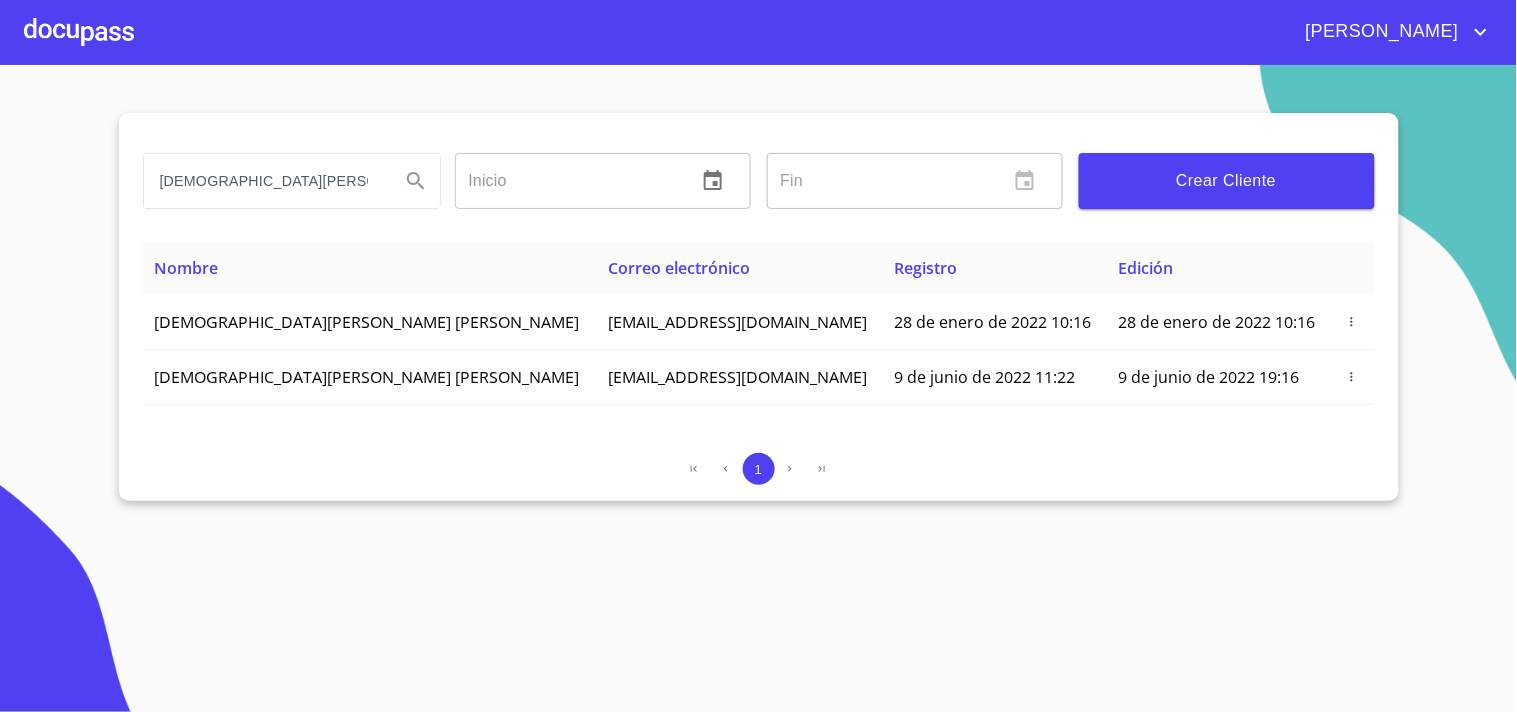 click at bounding box center (79, 32) 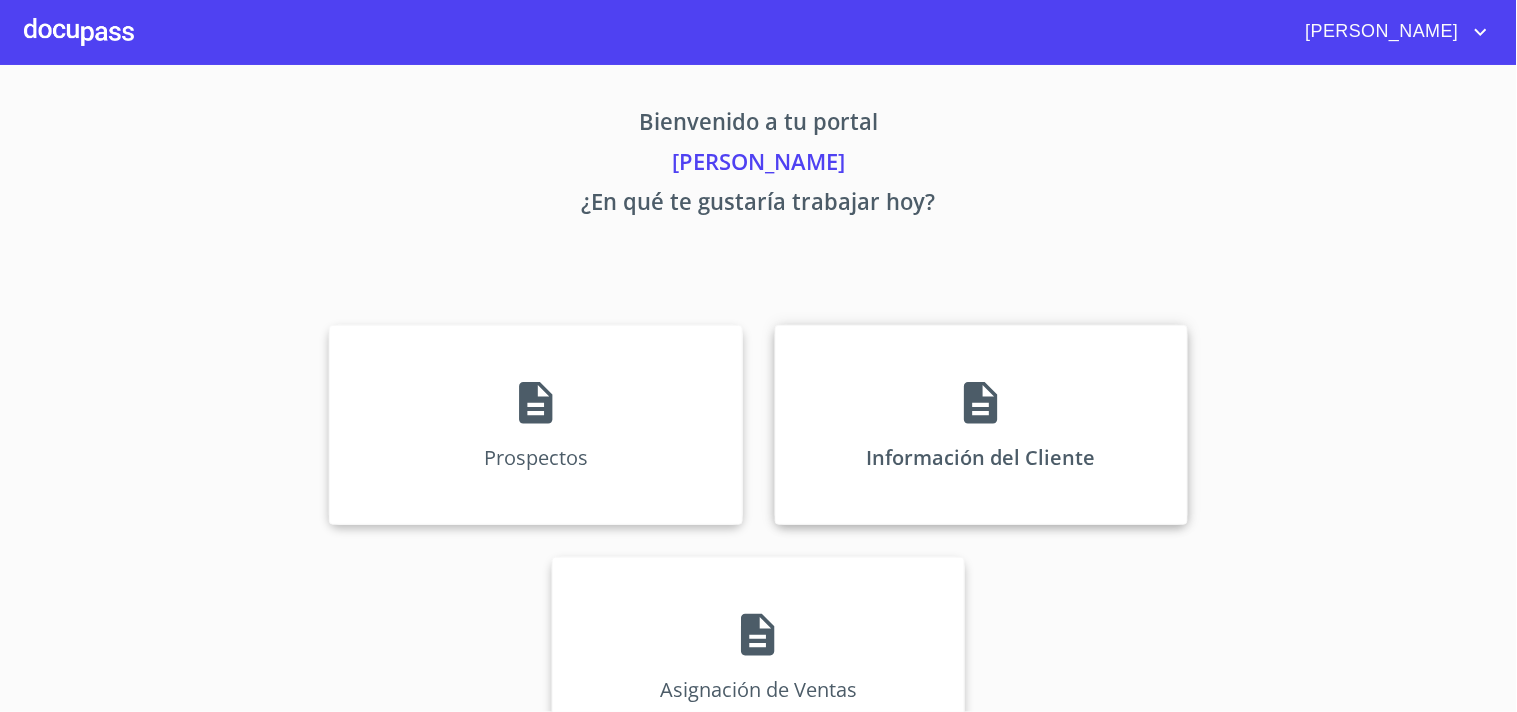 click on "Información del Cliente" at bounding box center (981, 425) 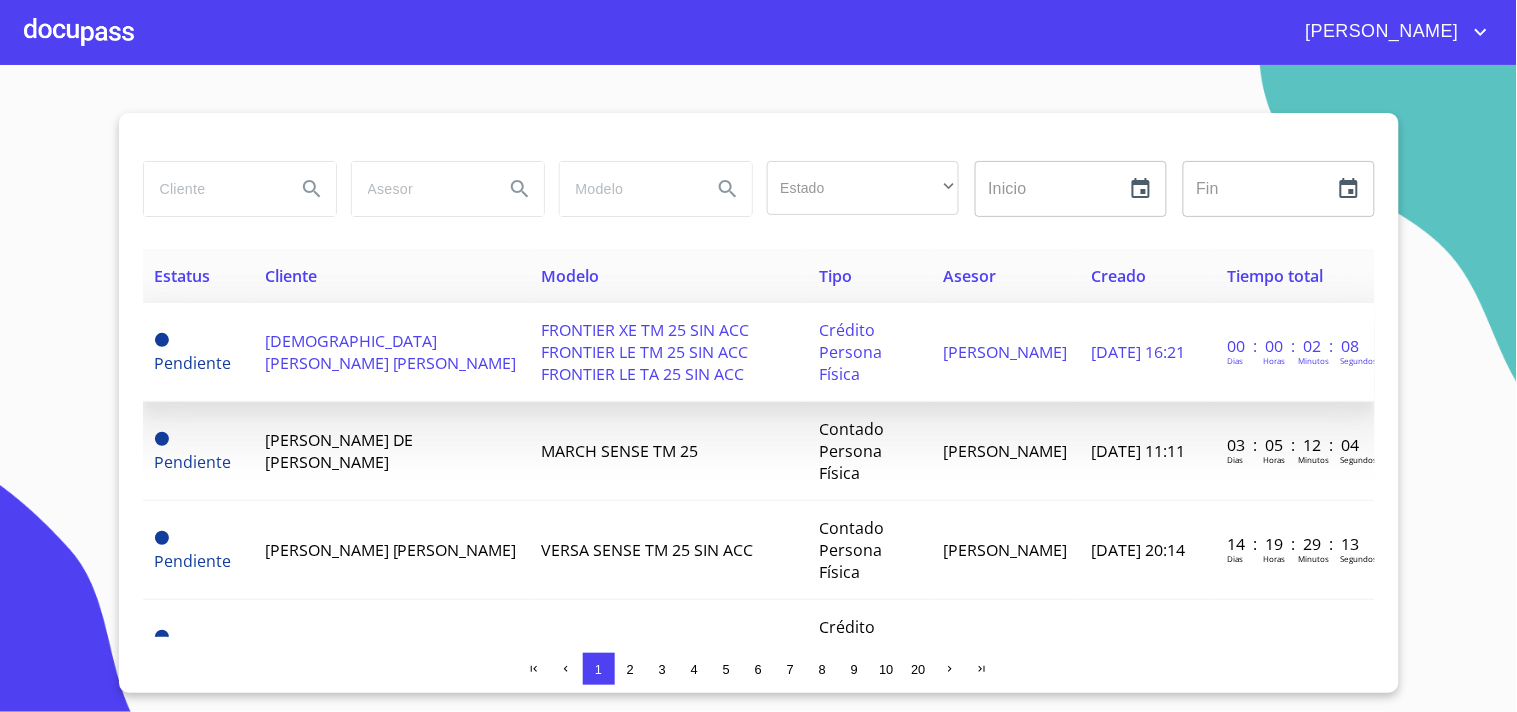 click on "FRONTIER XE TM 25 SIN ACC FRONTIER LE TM 25 SIN ACC FRONTIER LE TA 25 SIN ACC" at bounding box center (646, 352) 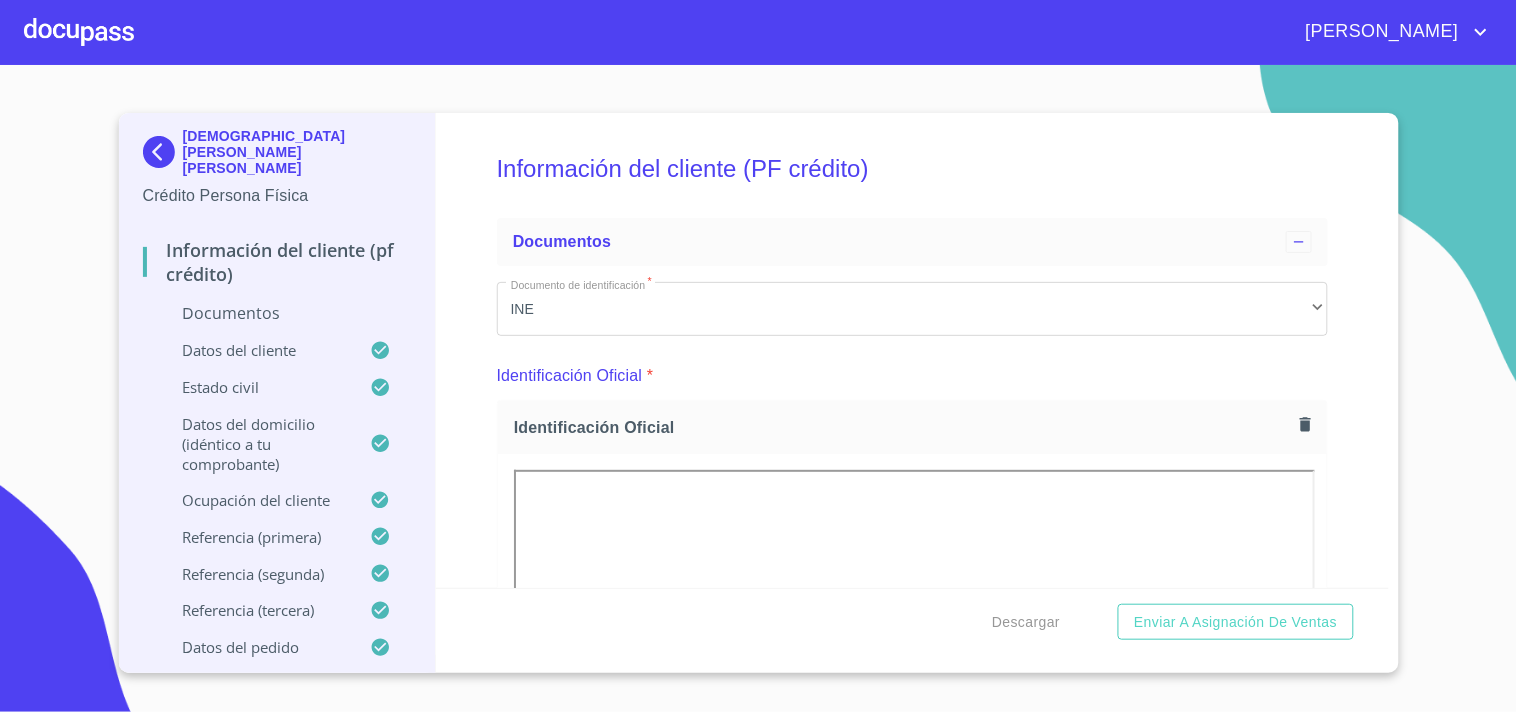 scroll, scrollTop: 420, scrollLeft: 0, axis: vertical 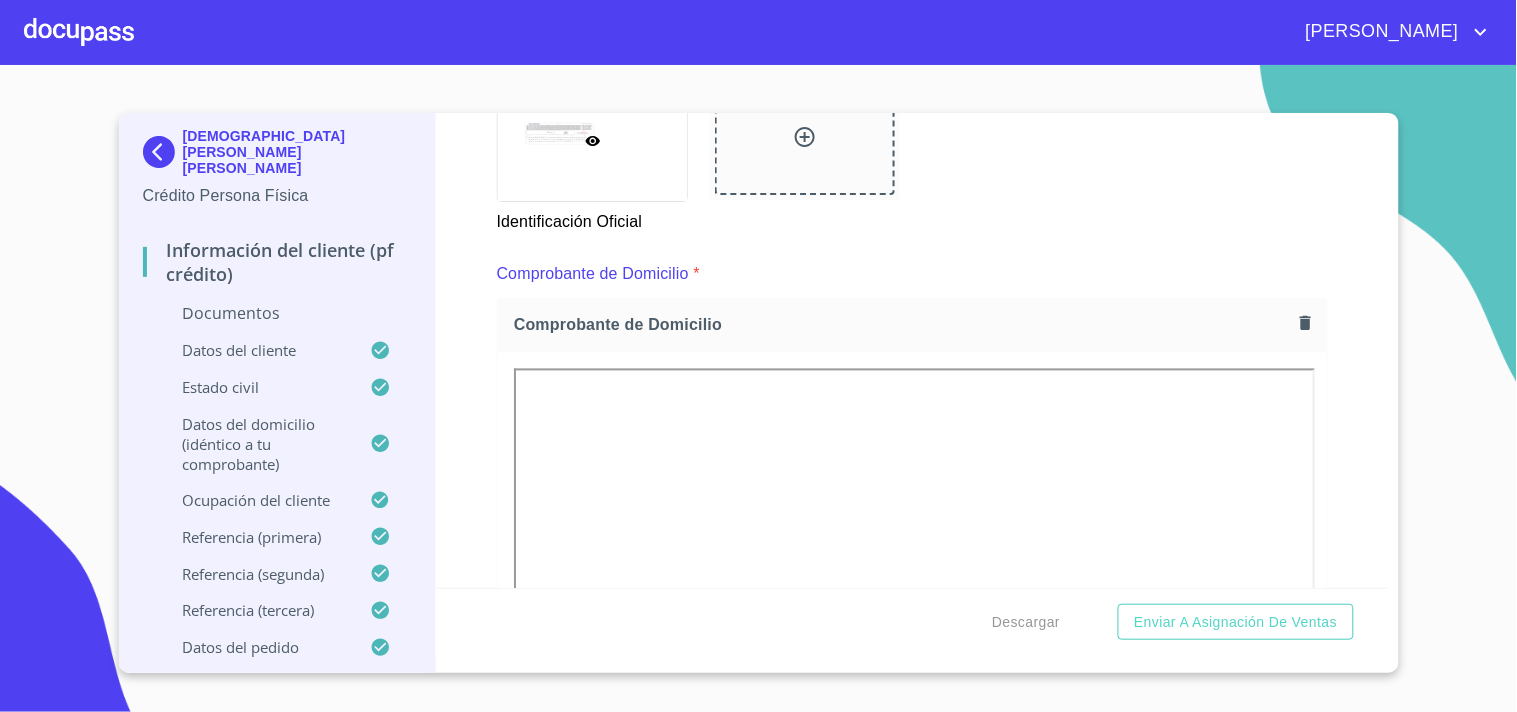 click 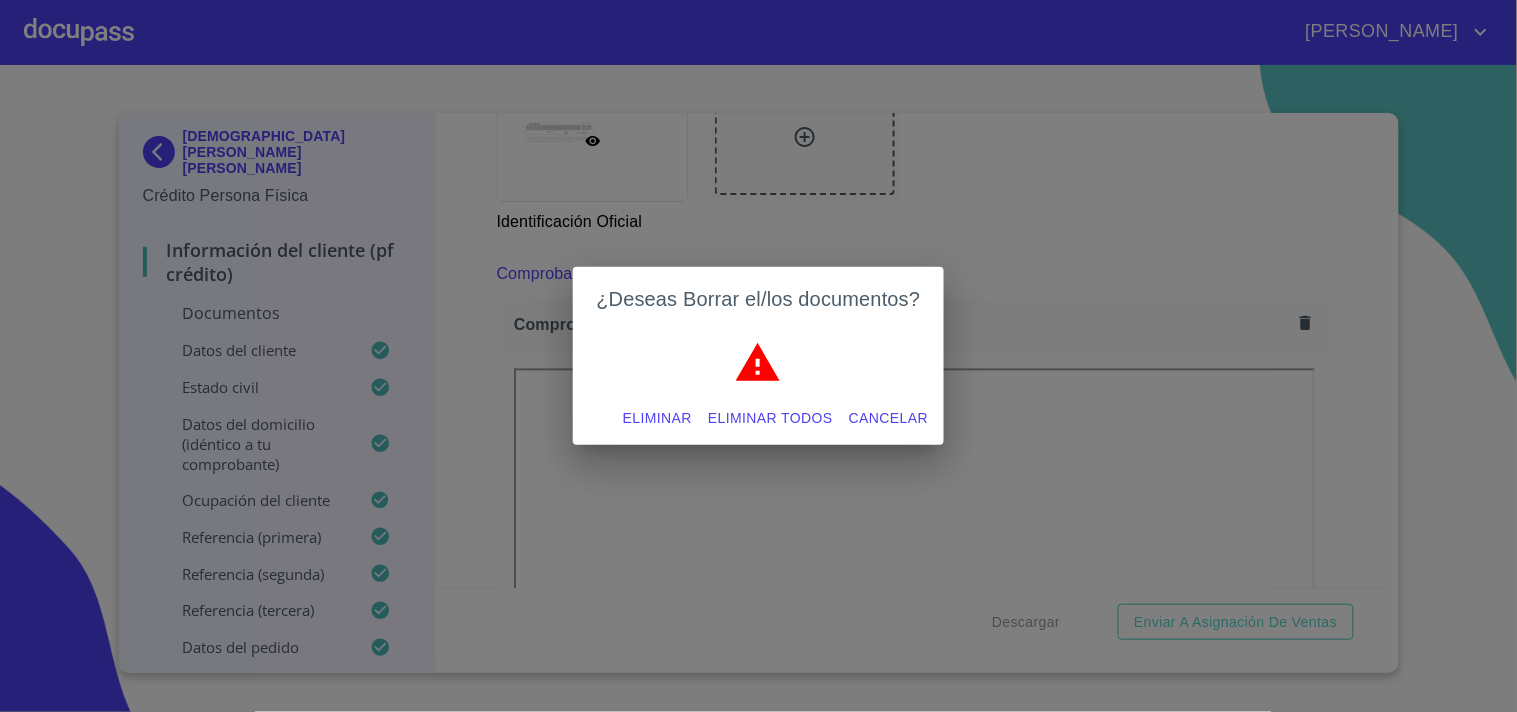 click on "Eliminar todos" at bounding box center (770, 418) 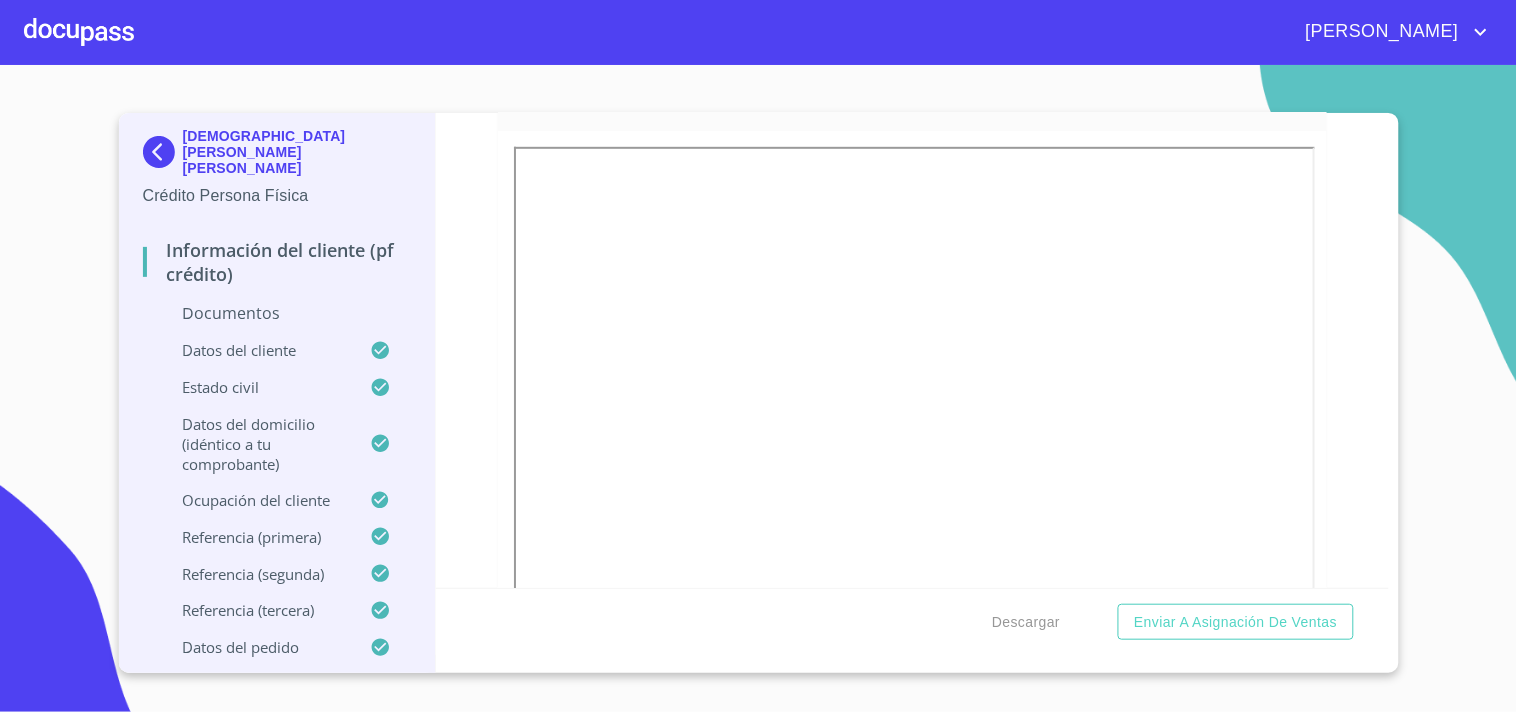 scroll, scrollTop: 284, scrollLeft: 0, axis: vertical 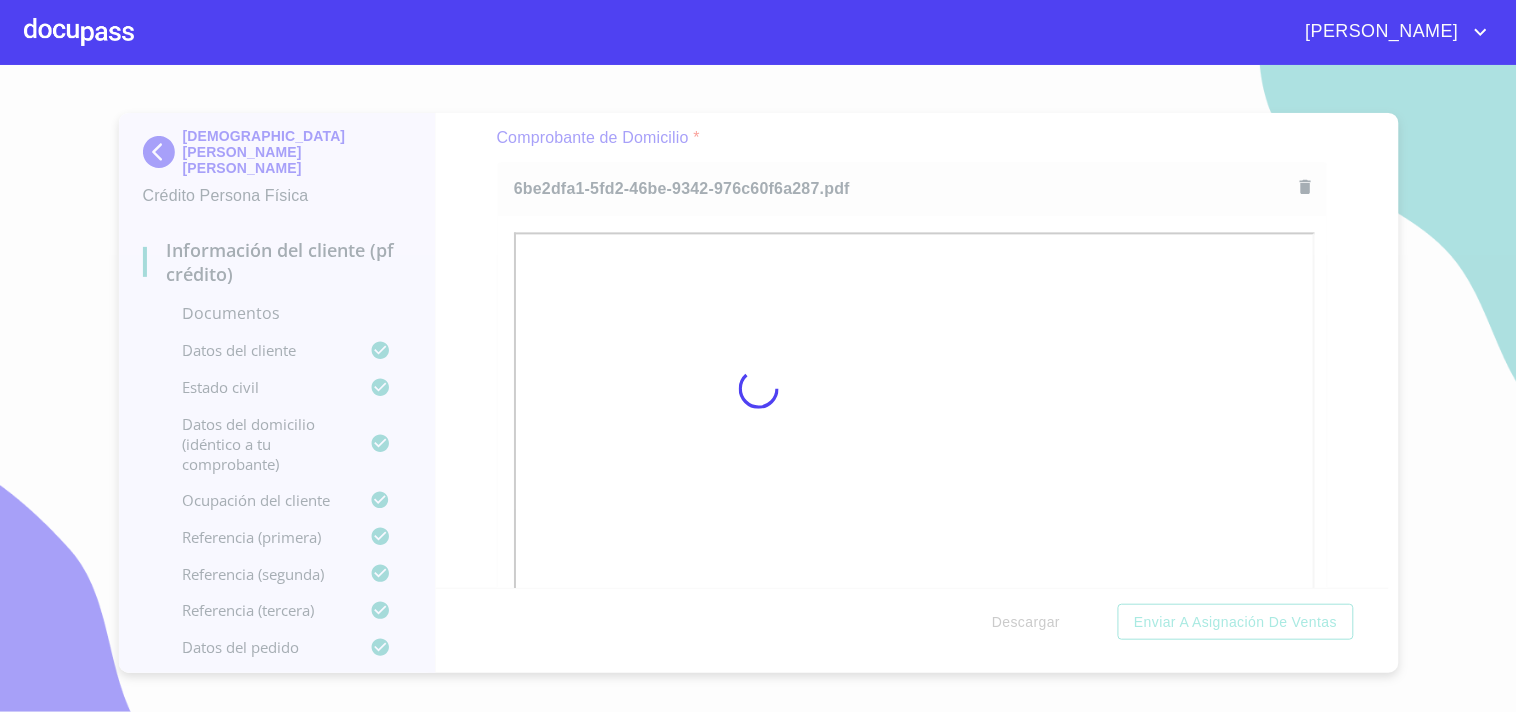 click at bounding box center (758, 388) 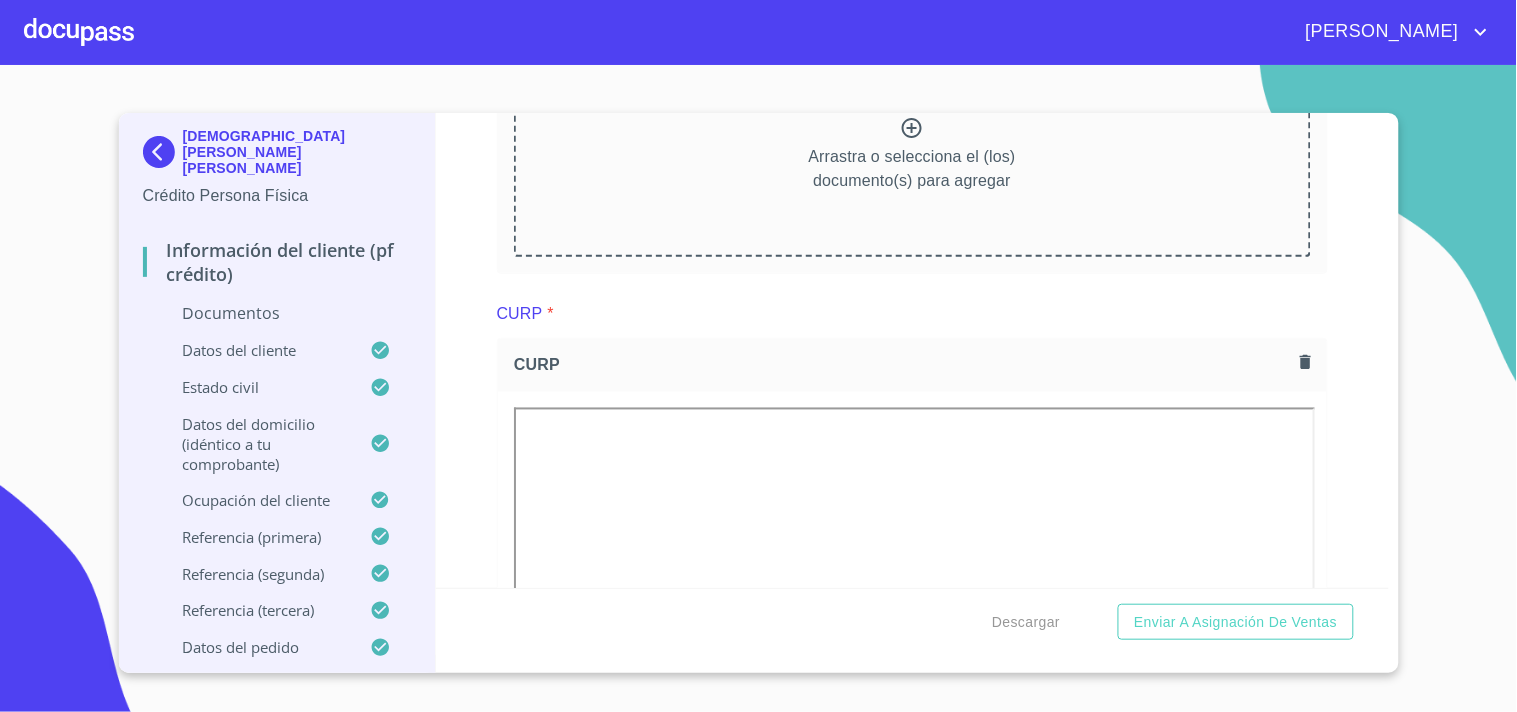 scroll, scrollTop: 2894, scrollLeft: 0, axis: vertical 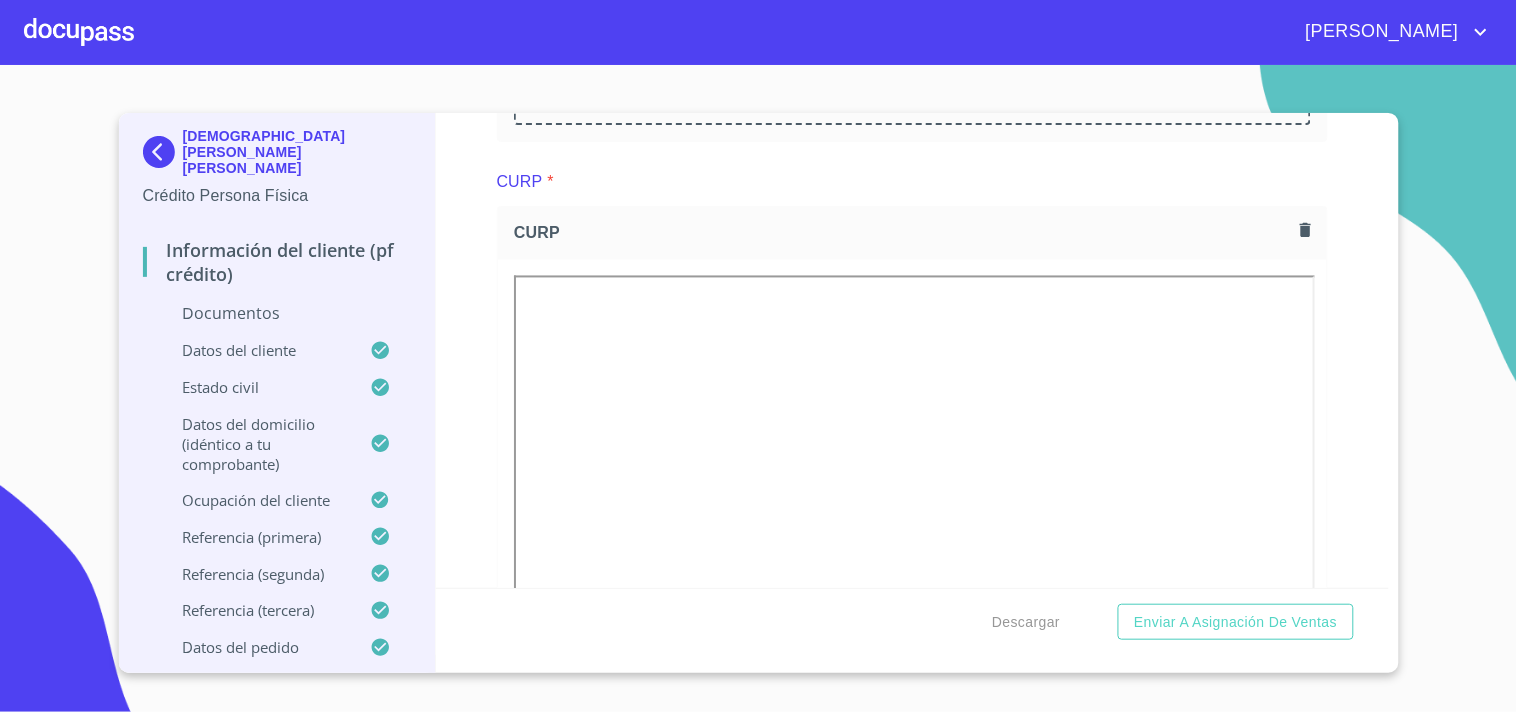 click on "Información del cliente (PF crédito)   Documentos Documento de identificación   * INE ​ Identificación Oficial * Identificación Oficial Identificación Oficial Comprobante de Domicilio * Comprobante de Domicilio Comprobante de [PERSON_NAME] de ingresos   * Independiente/Dueño de negocio/Persona Moral ​ Comprobante de Ingresos mes 1 * Arrastra o selecciona el (los) documento(s) para agregar Comprobante de Ingresos mes 2 * Arrastra o selecciona el (los) documento(s) para agregar Comprobante de Ingresos mes 3 * Arrastra o selecciona el (los) documento(s) para agregar CURP * CURP [PERSON_NAME] de situación fiscal [PERSON_NAME] de situación fiscal [PERSON_NAME] de situación fiscal Datos del cliente Apellido [PERSON_NAME]   * [PERSON_NAME] ​ Apellido Materno   * [PERSON_NAME] ​ Primer nombre   * [DEMOGRAPHIC_DATA] ​ [PERSON_NAME] Nombre ​ Fecha de nacimiento * 11 de mar. de [DEMOGRAPHIC_DATA] ​ Nacionalidad   * Mexicana ​ País de nacimiento   * [GEOGRAPHIC_DATA] ​ Estado de nacimiento   * [PERSON_NAME] ​ [PERSON_NAME]   * EIOJ930311HGRSCS12 *" at bounding box center (912, 350) 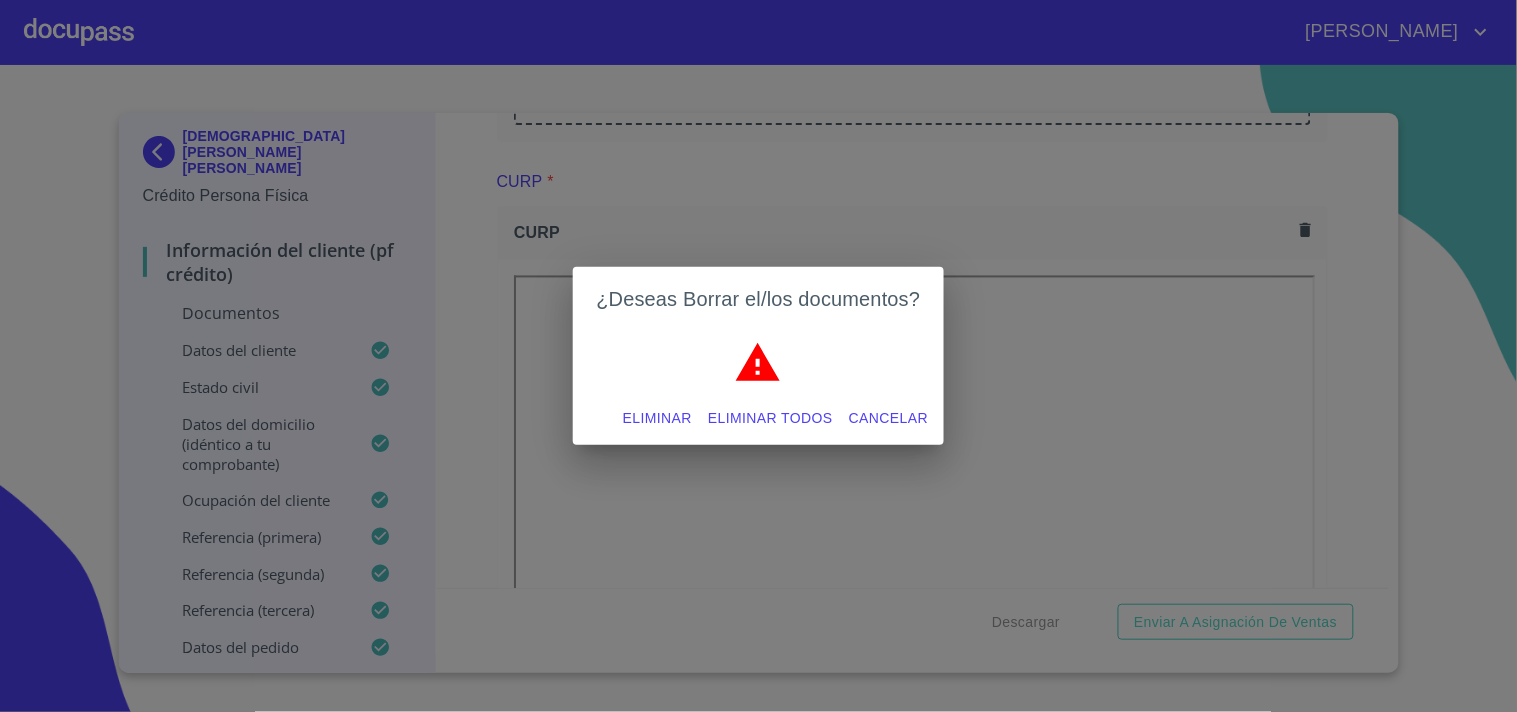 click on "Eliminar todos" at bounding box center (770, 418) 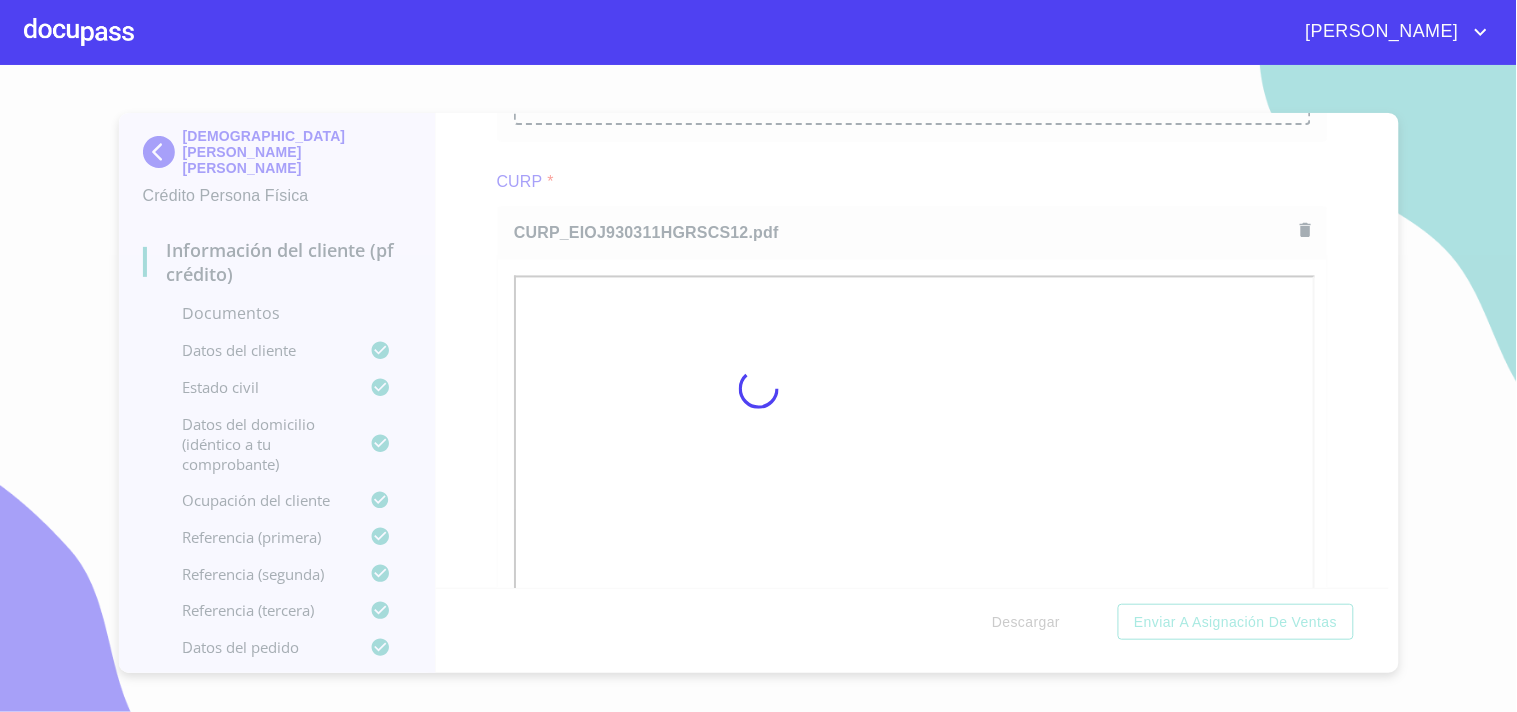 click at bounding box center (758, 388) 